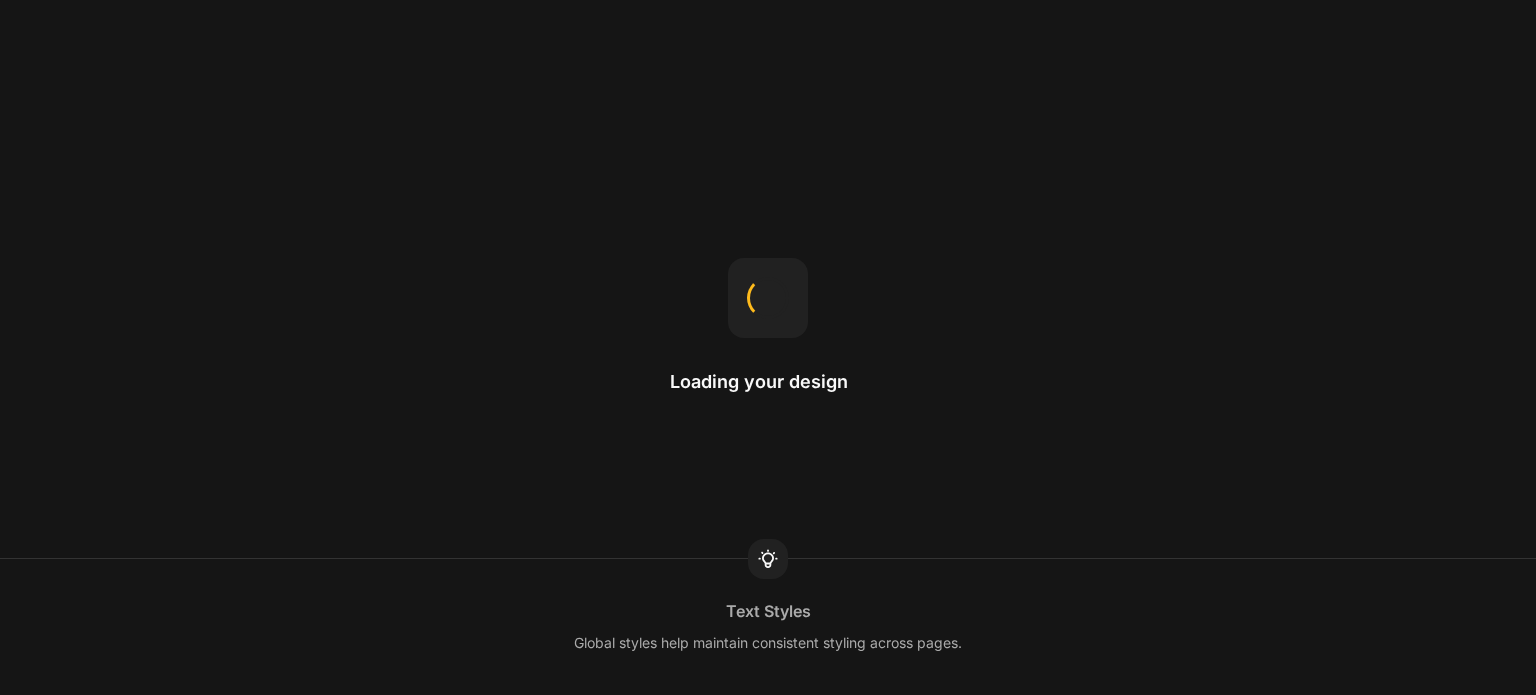 scroll, scrollTop: 0, scrollLeft: 0, axis: both 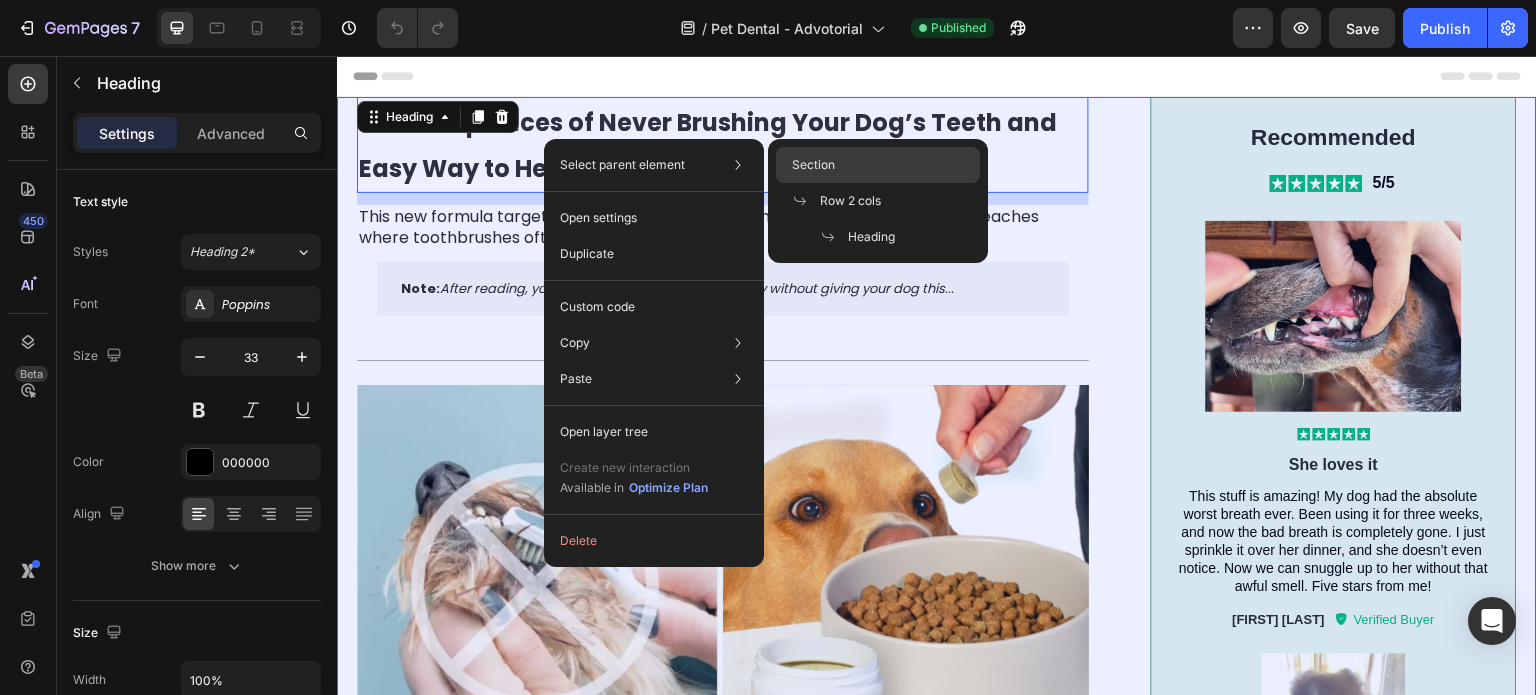 click on "Section" 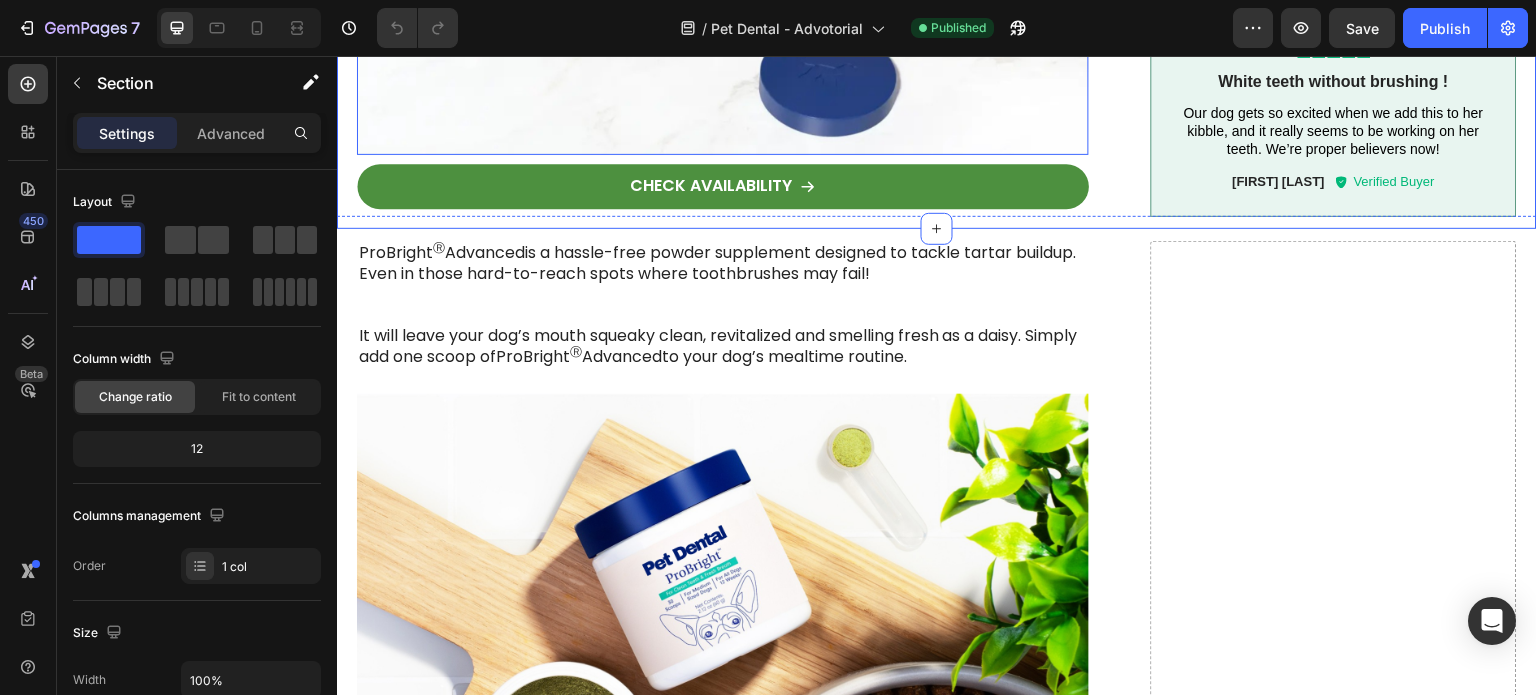 scroll, scrollTop: 2456, scrollLeft: 0, axis: vertical 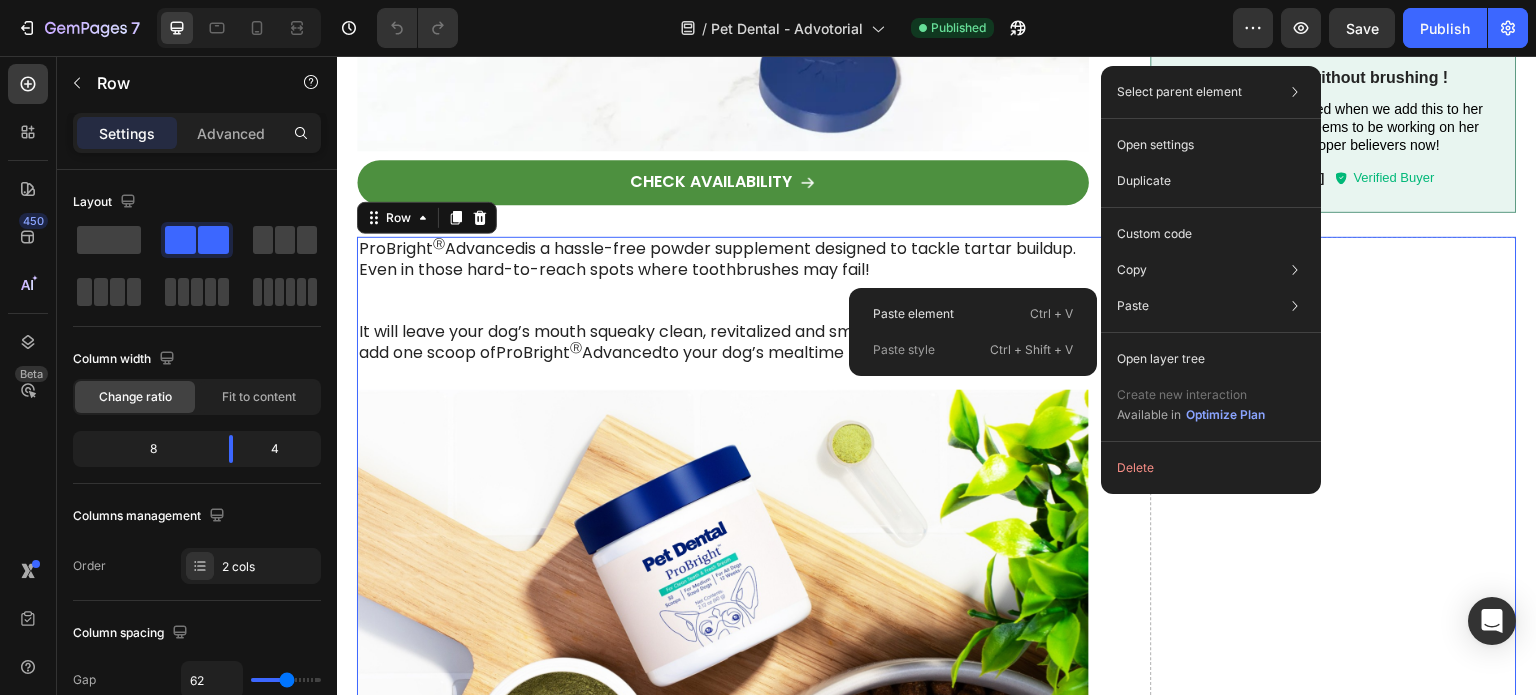 click on "Paste Paste element  Ctrl + V Paste style  Ctrl + Shift + V" 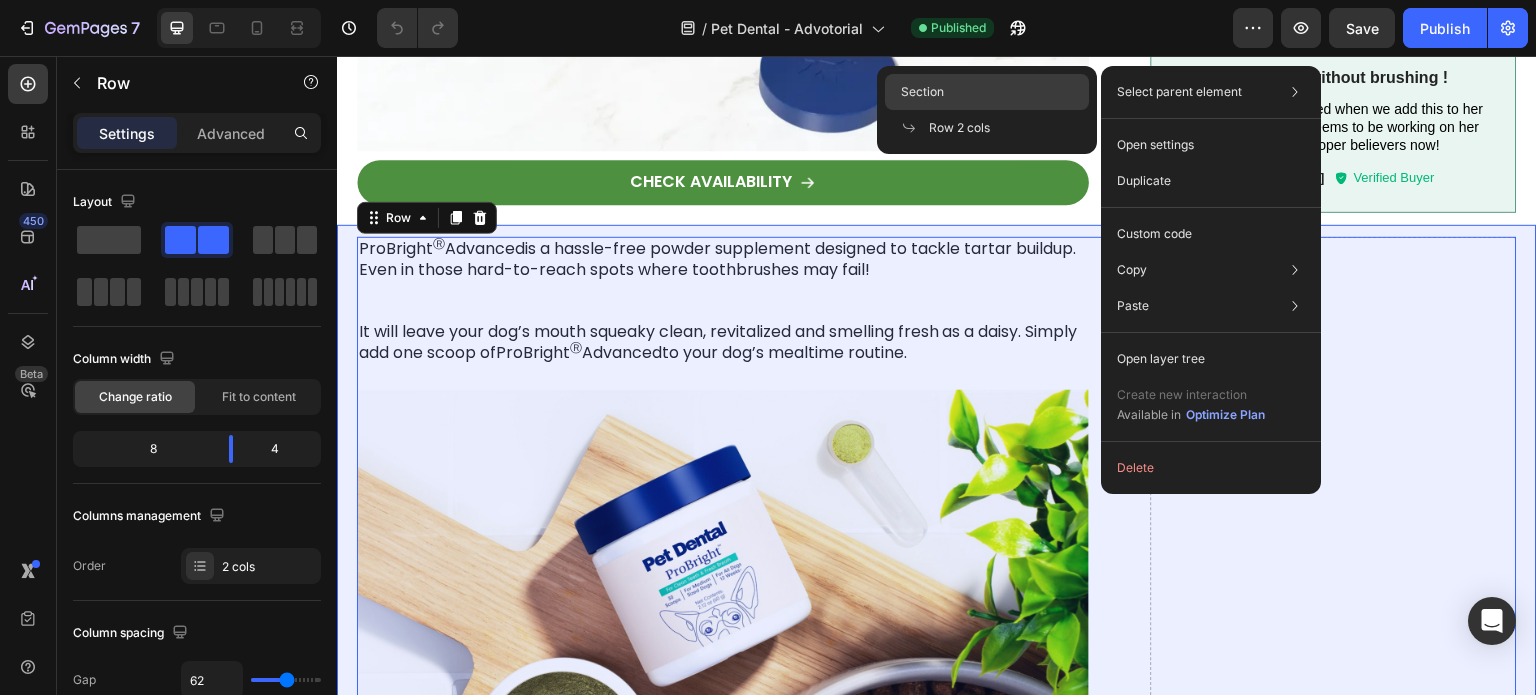 click on "Section" 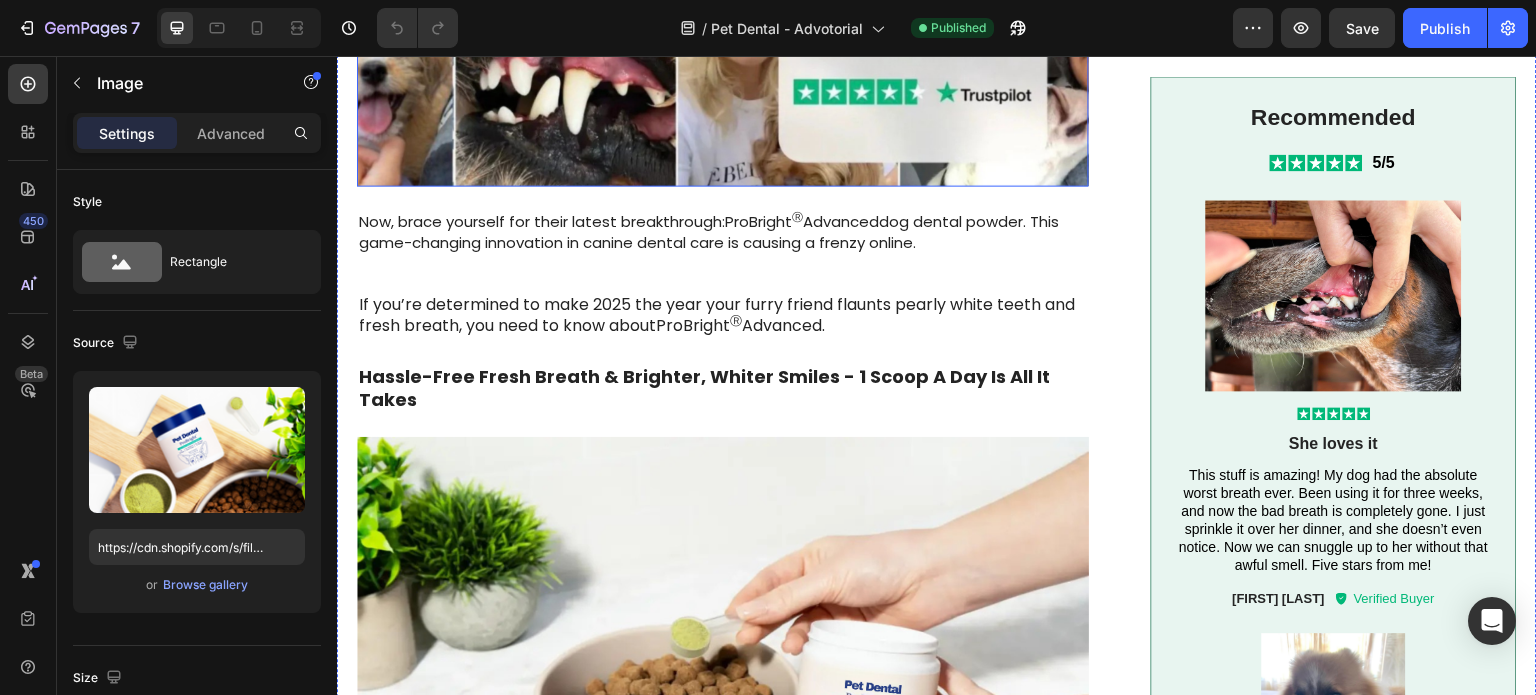 scroll, scrollTop: 1675, scrollLeft: 0, axis: vertical 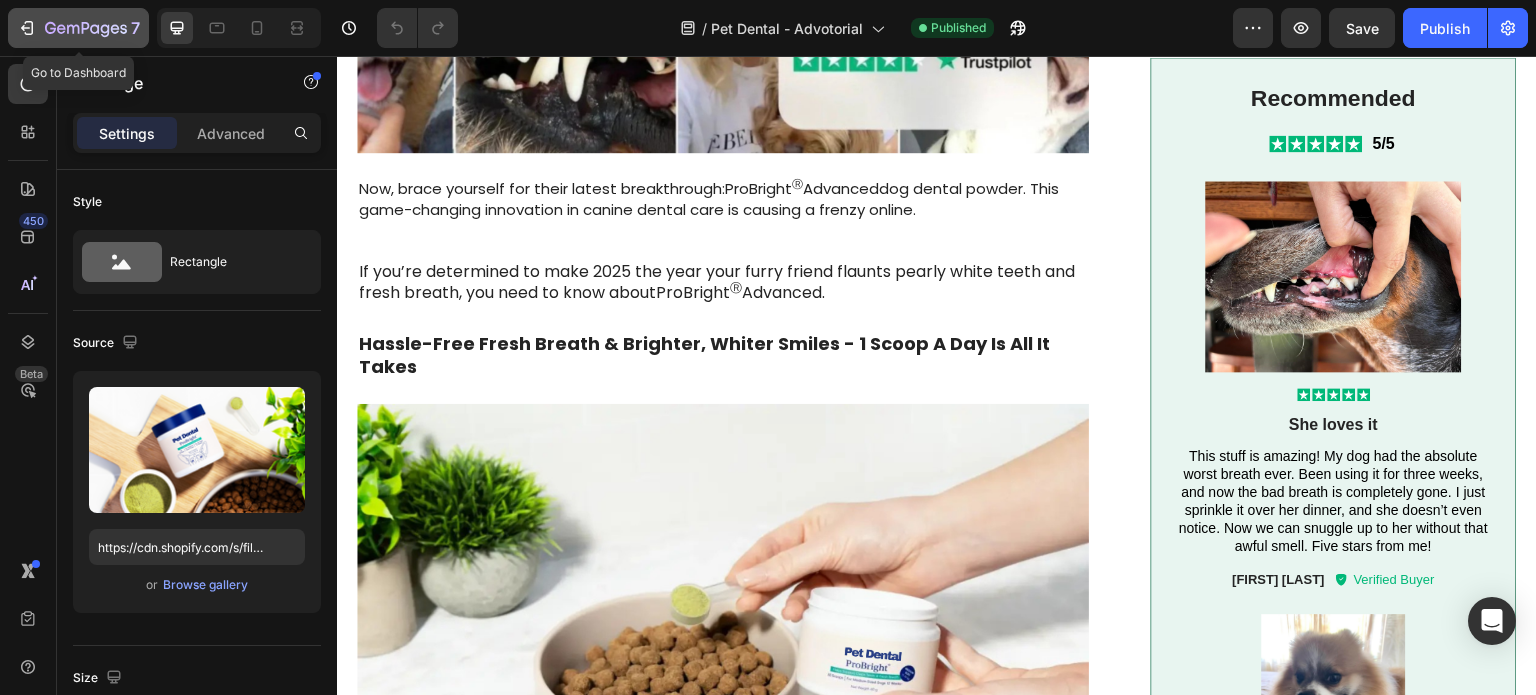 click on "7" at bounding box center (78, 28) 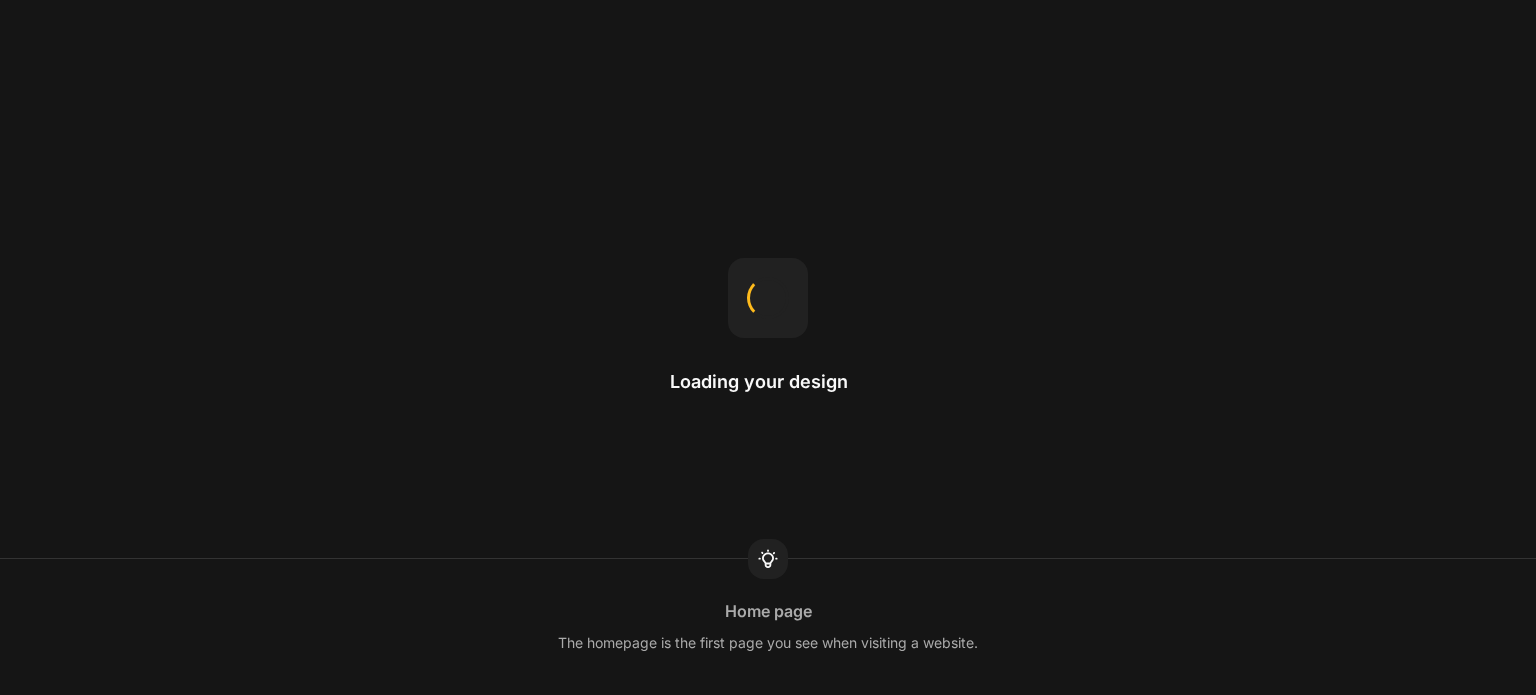 scroll, scrollTop: 0, scrollLeft: 0, axis: both 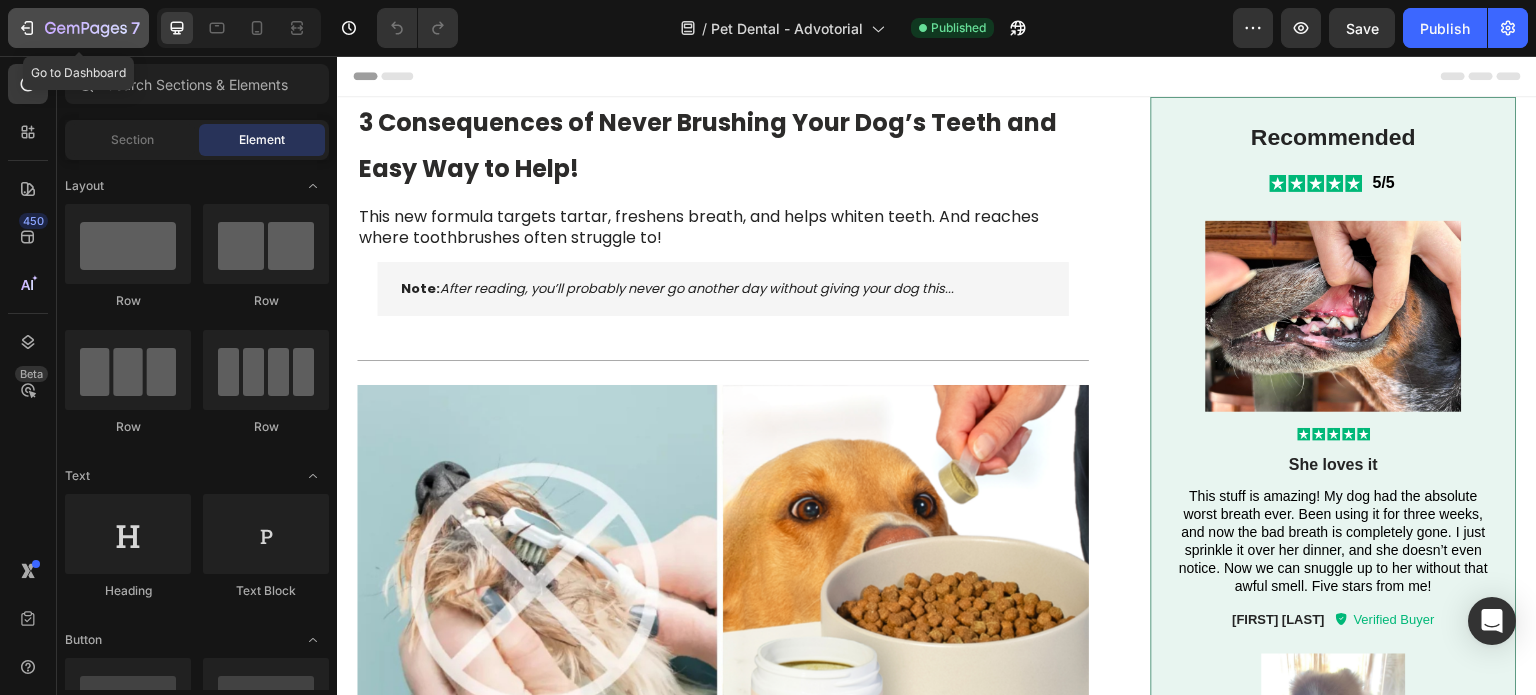 click 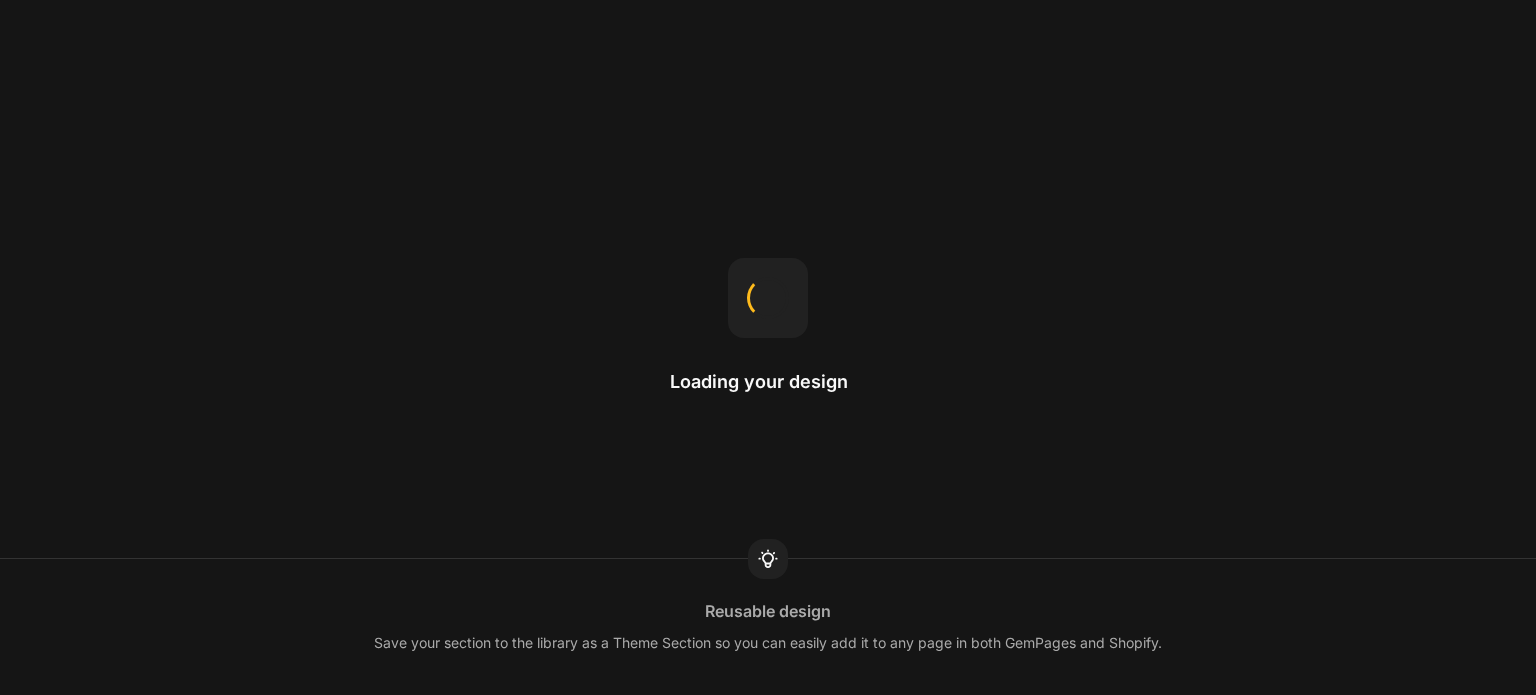 scroll, scrollTop: 0, scrollLeft: 0, axis: both 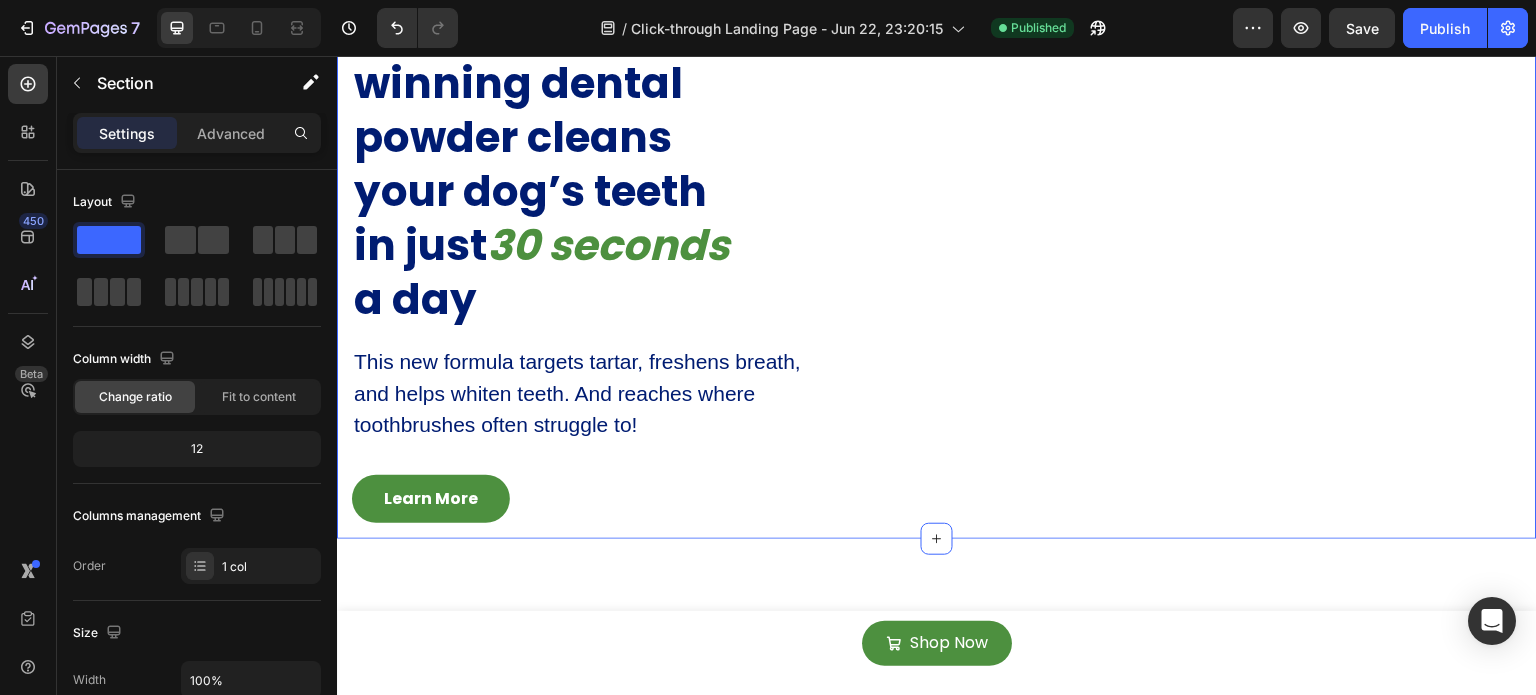 click 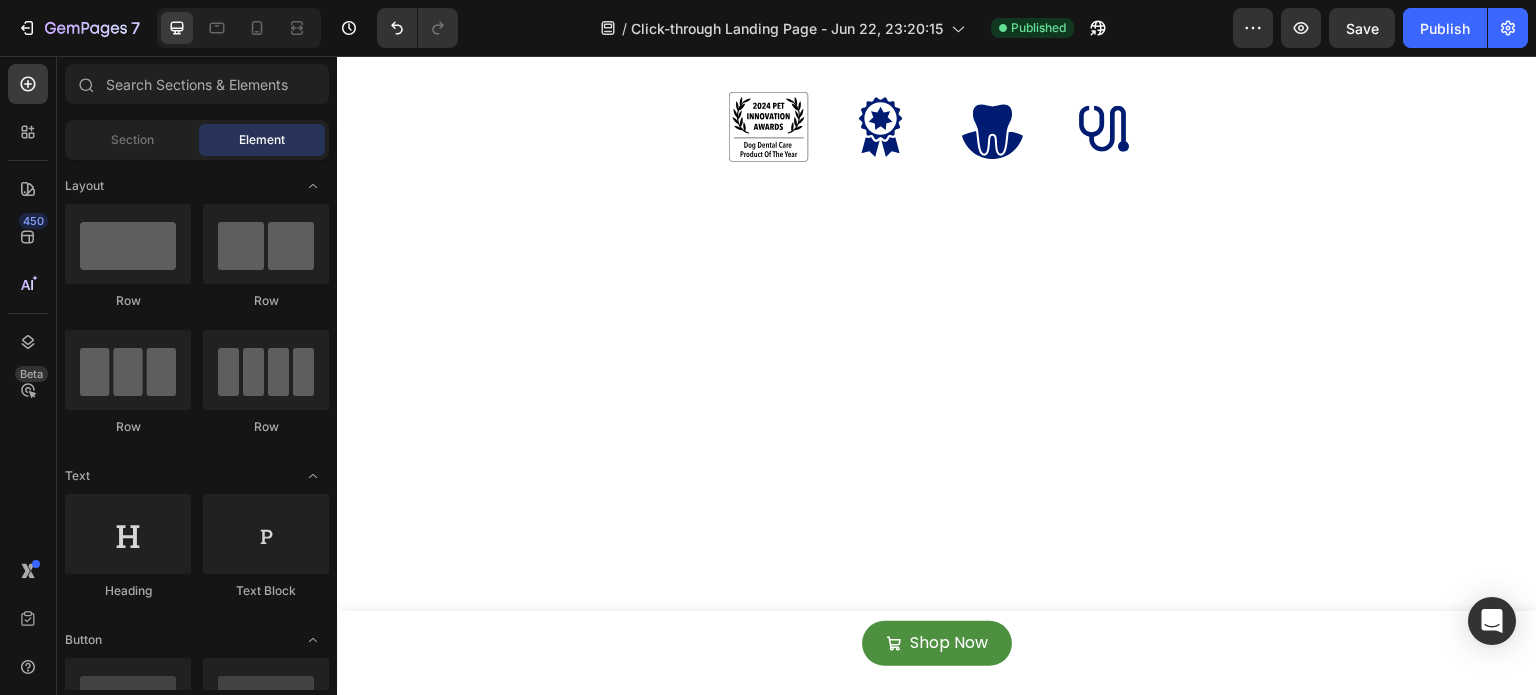 scroll, scrollTop: 2472, scrollLeft: 0, axis: vertical 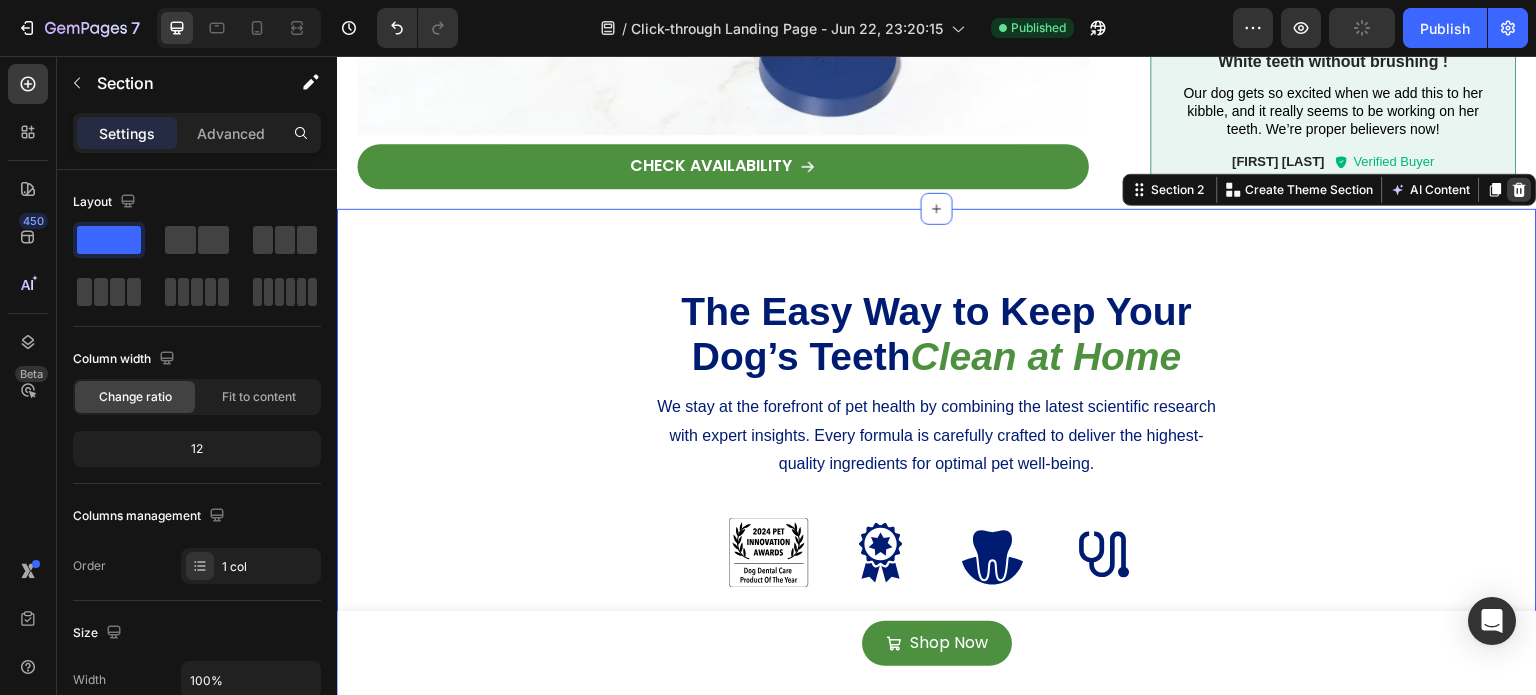 click 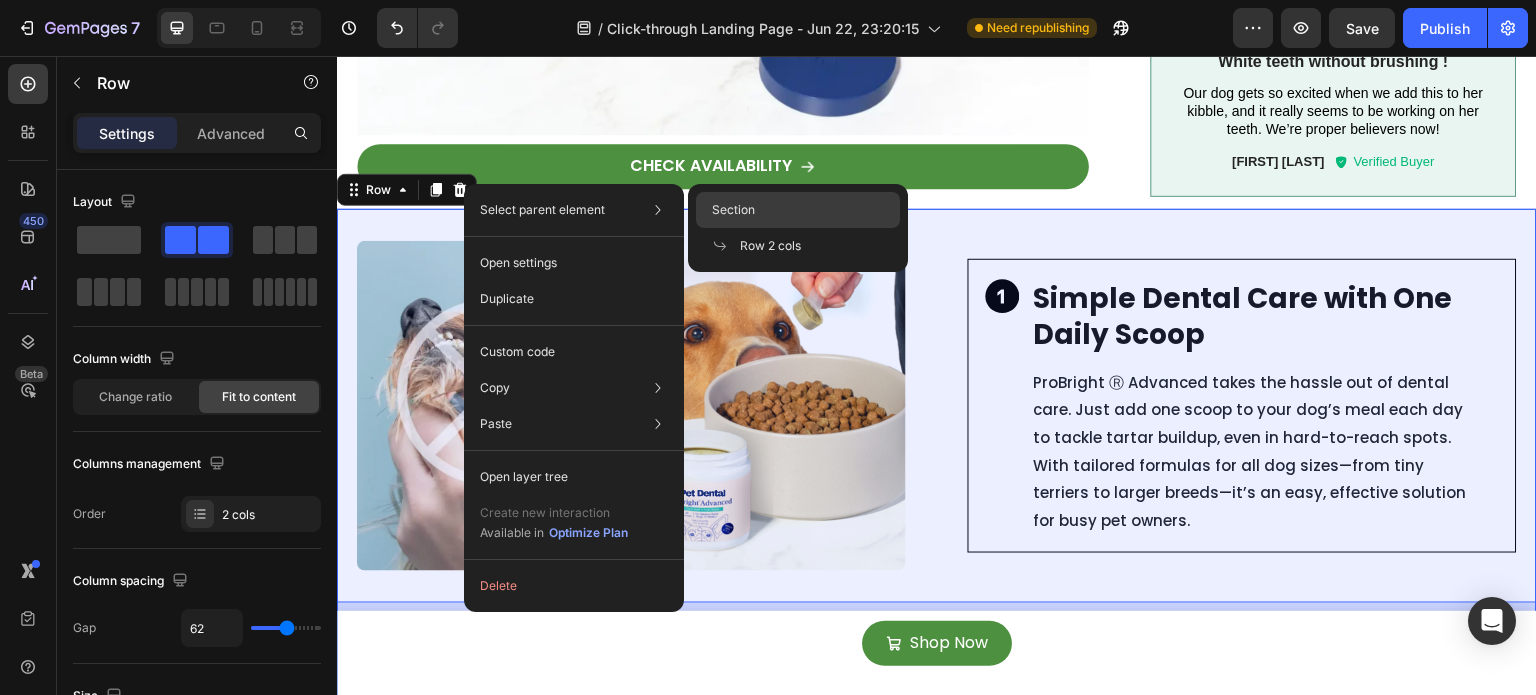 click on "Section" 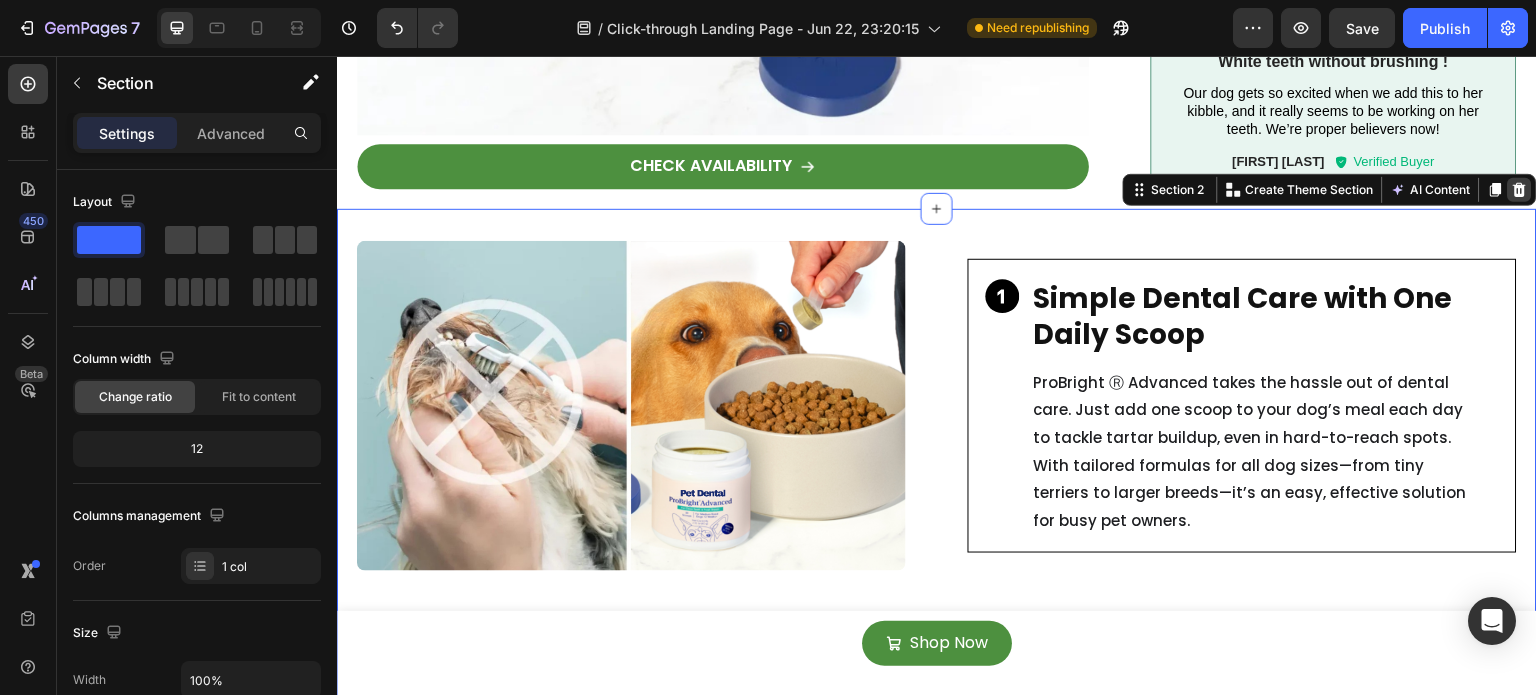 click 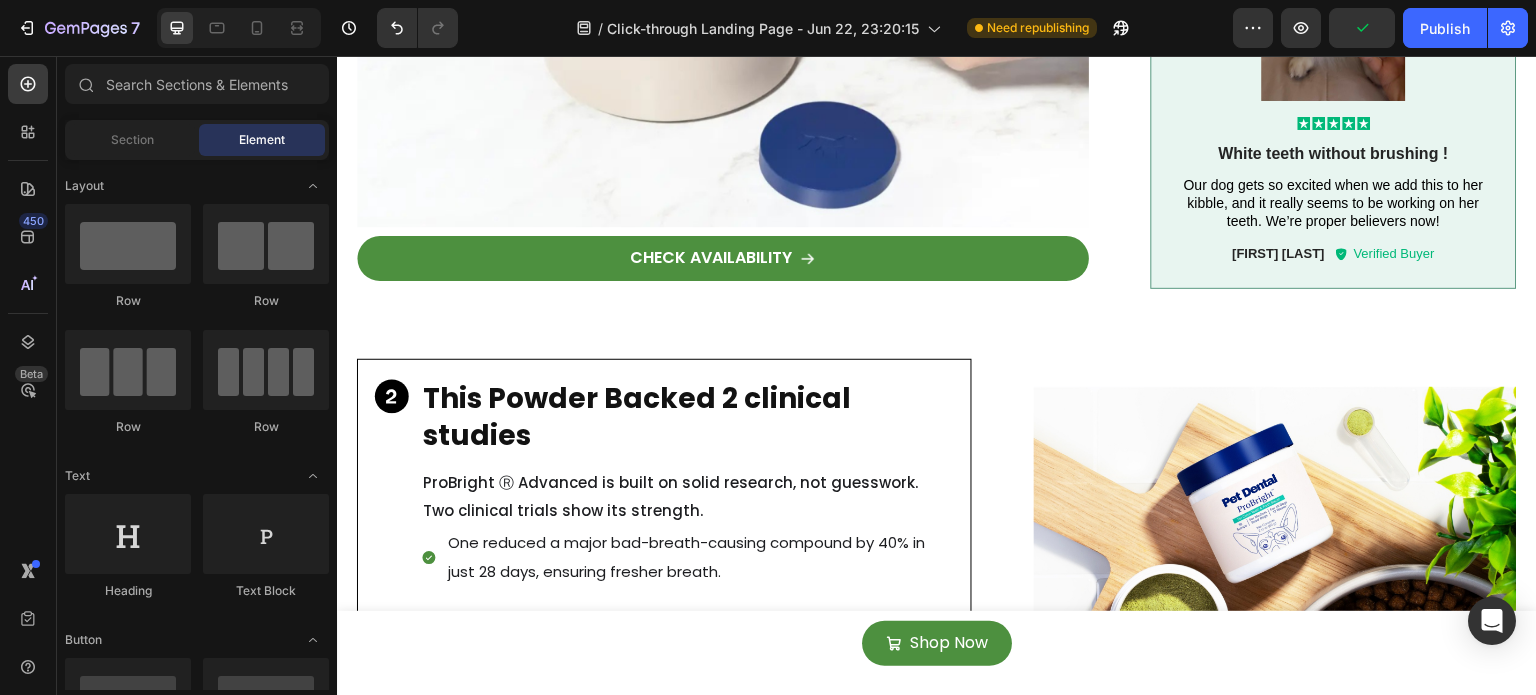scroll, scrollTop: 2236, scrollLeft: 0, axis: vertical 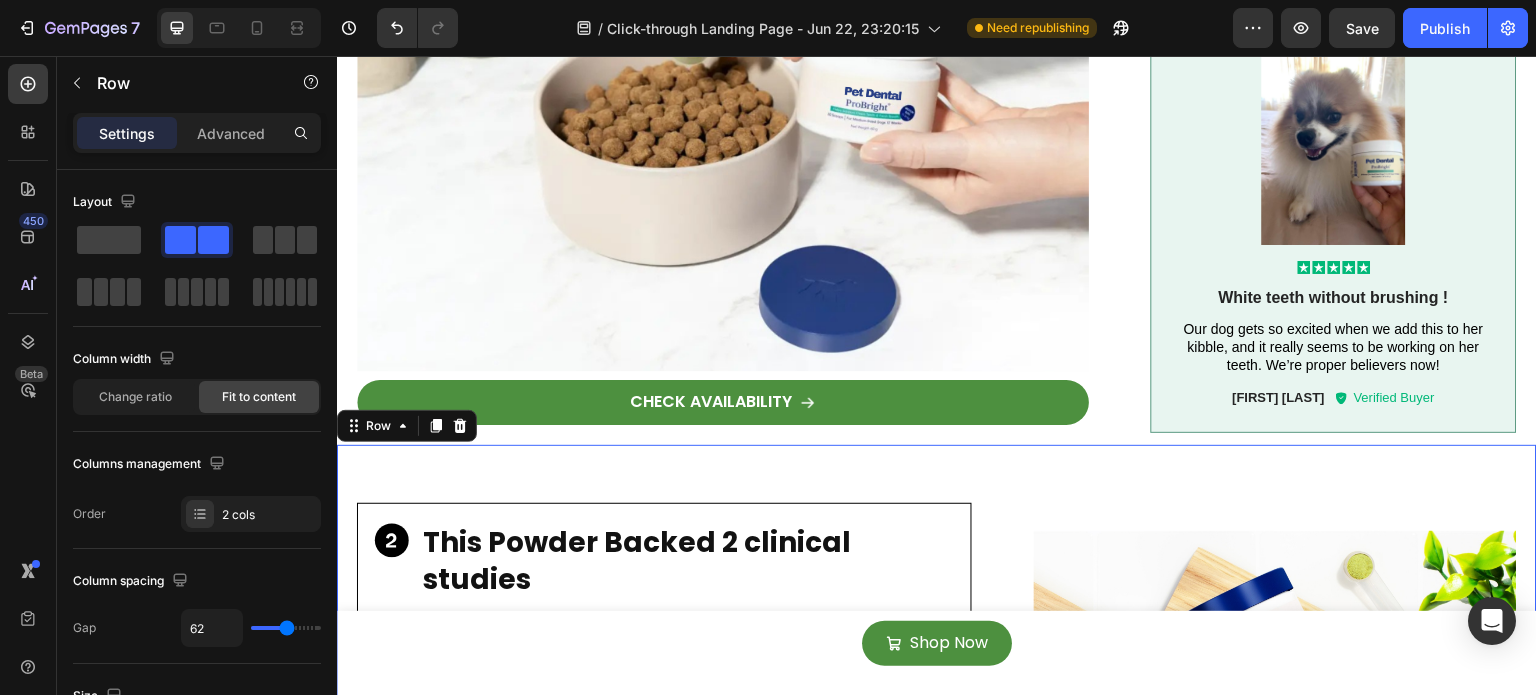 click on "Icon This Powder Backed 2 clinical studies  Heading ProBright Ⓡ Advanced is built on solid research, not guesswork. Two clinical trials show its strength.  Text Block One reduced a major bad-breath-causing compound by 40% in just 28 days, ensuring fresher breath. And it supports gut health too - no diarrhea like other dental products cause. Item List Row Image Row   85" at bounding box center [937, 667] 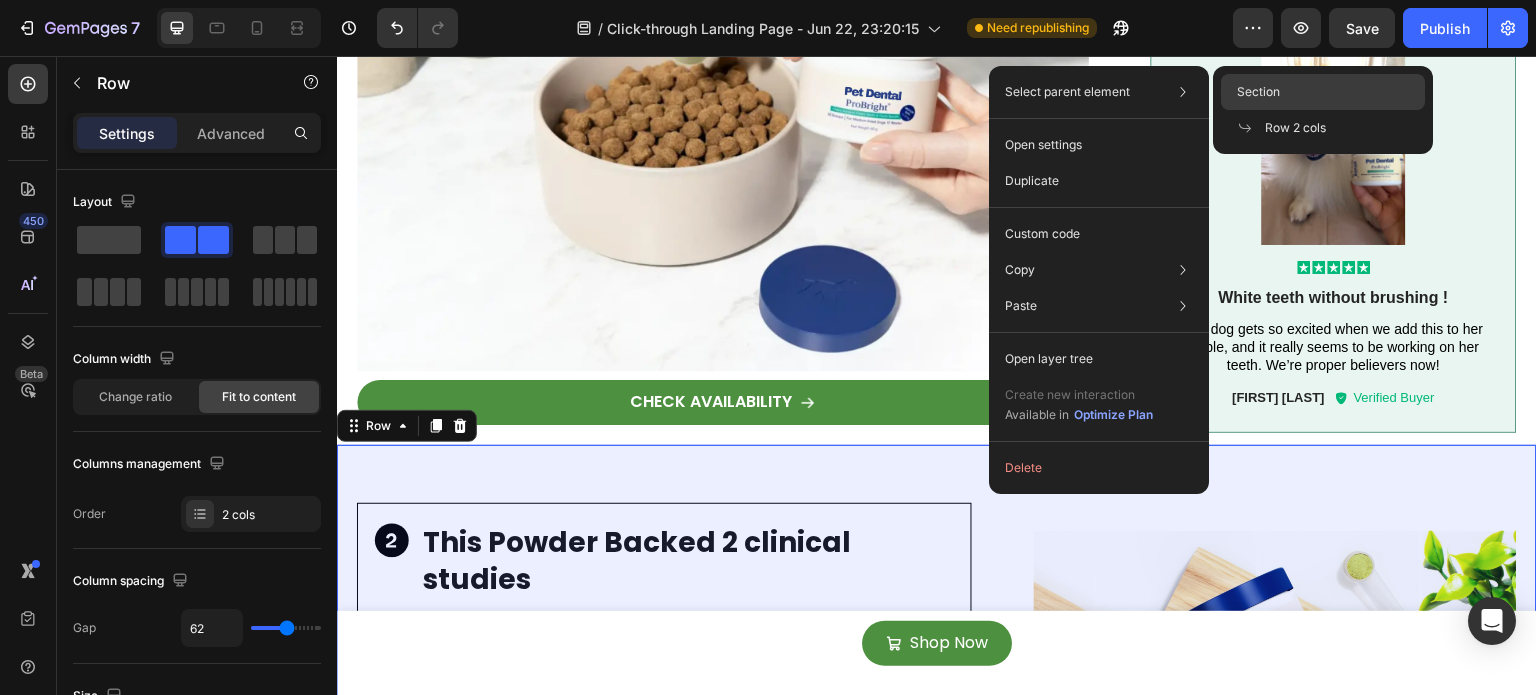 click on "Section" 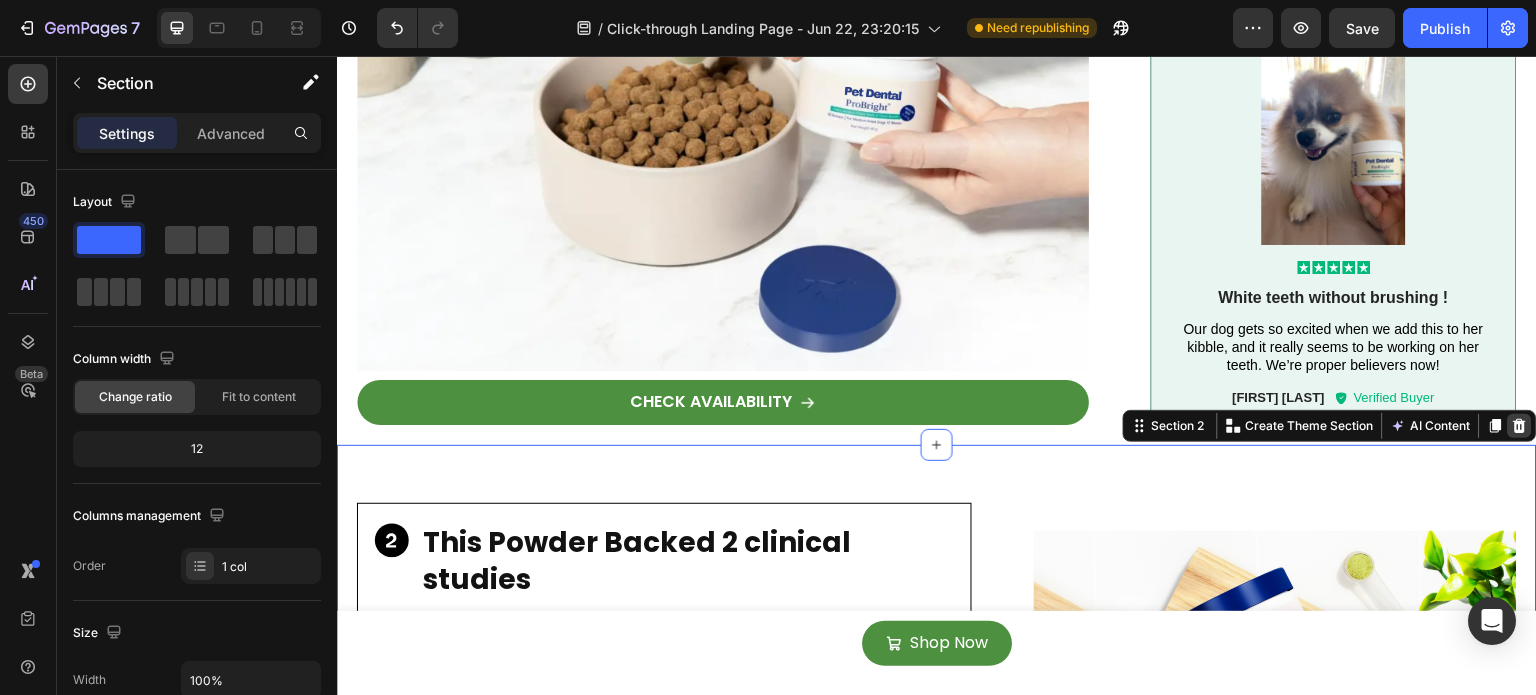click 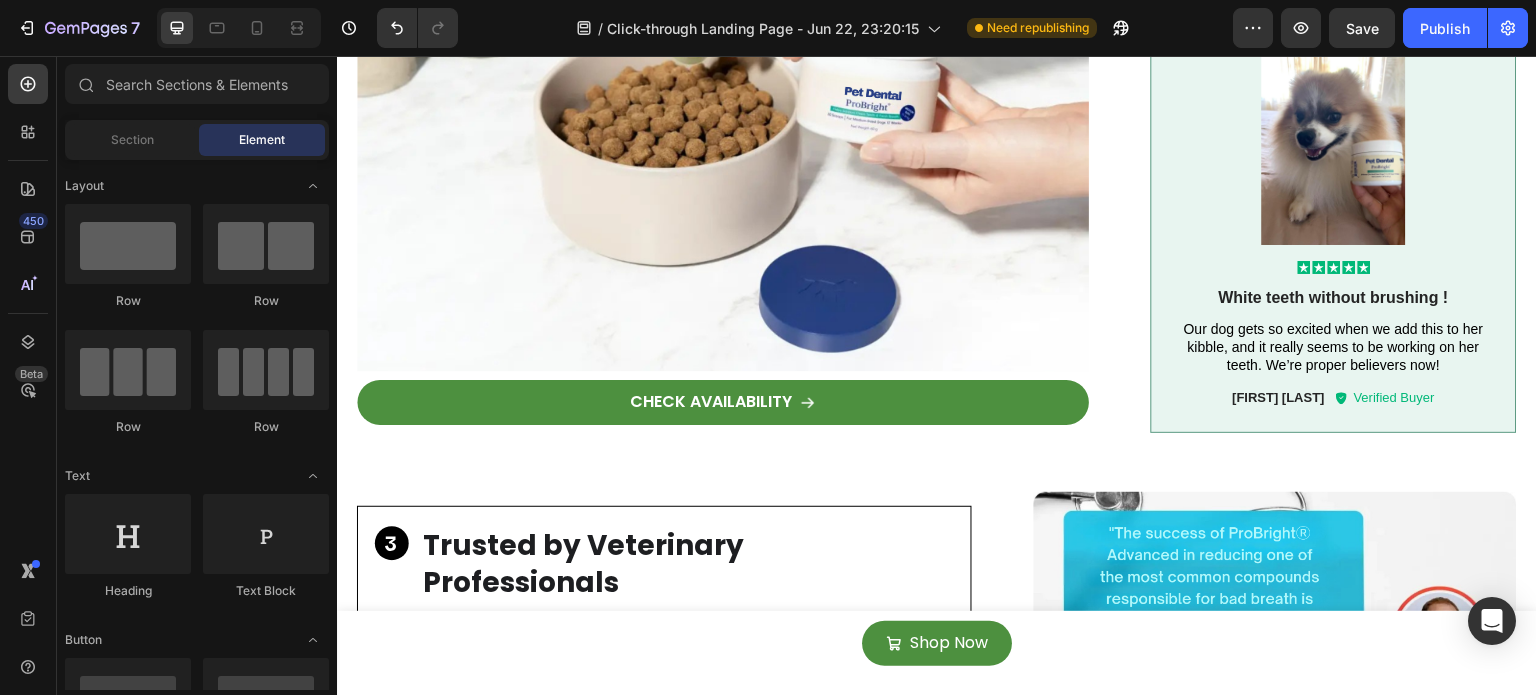 scroll, scrollTop: 2424, scrollLeft: 0, axis: vertical 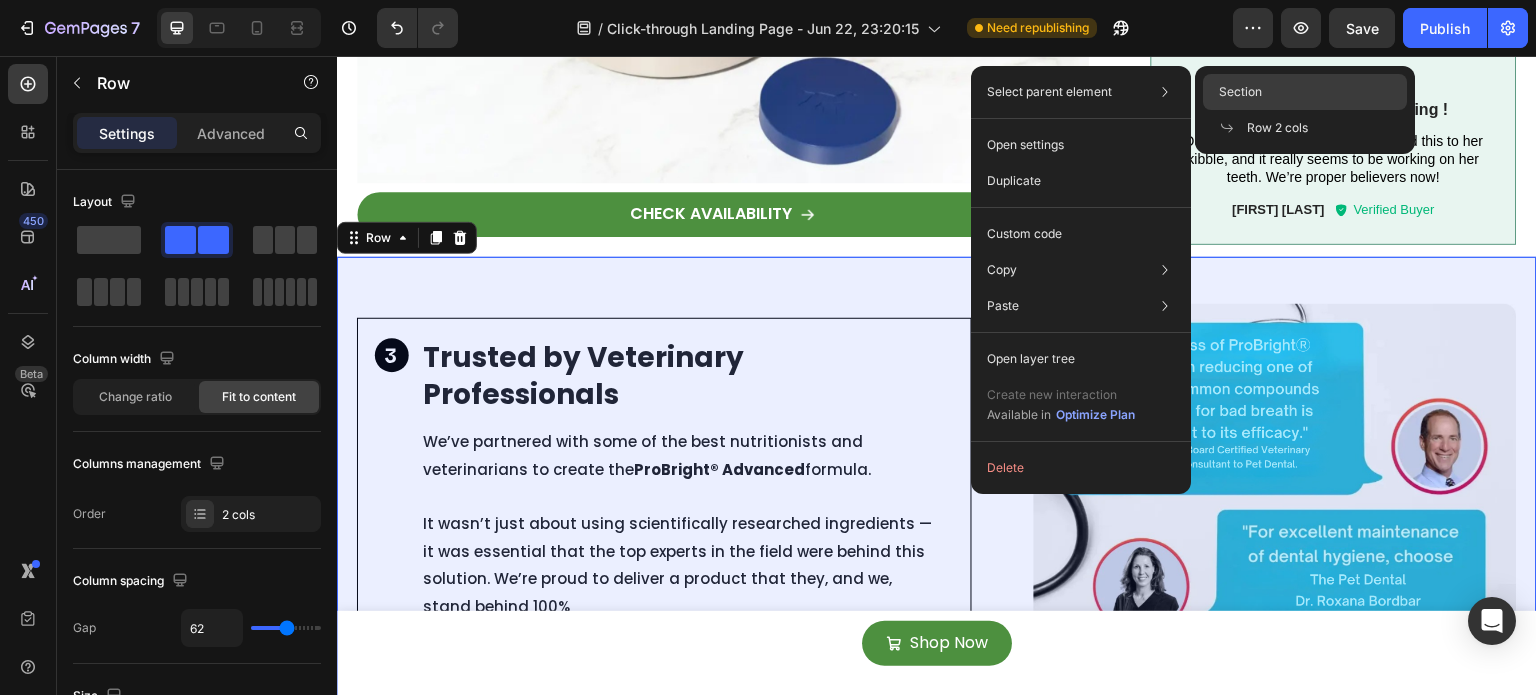 click on "Section" 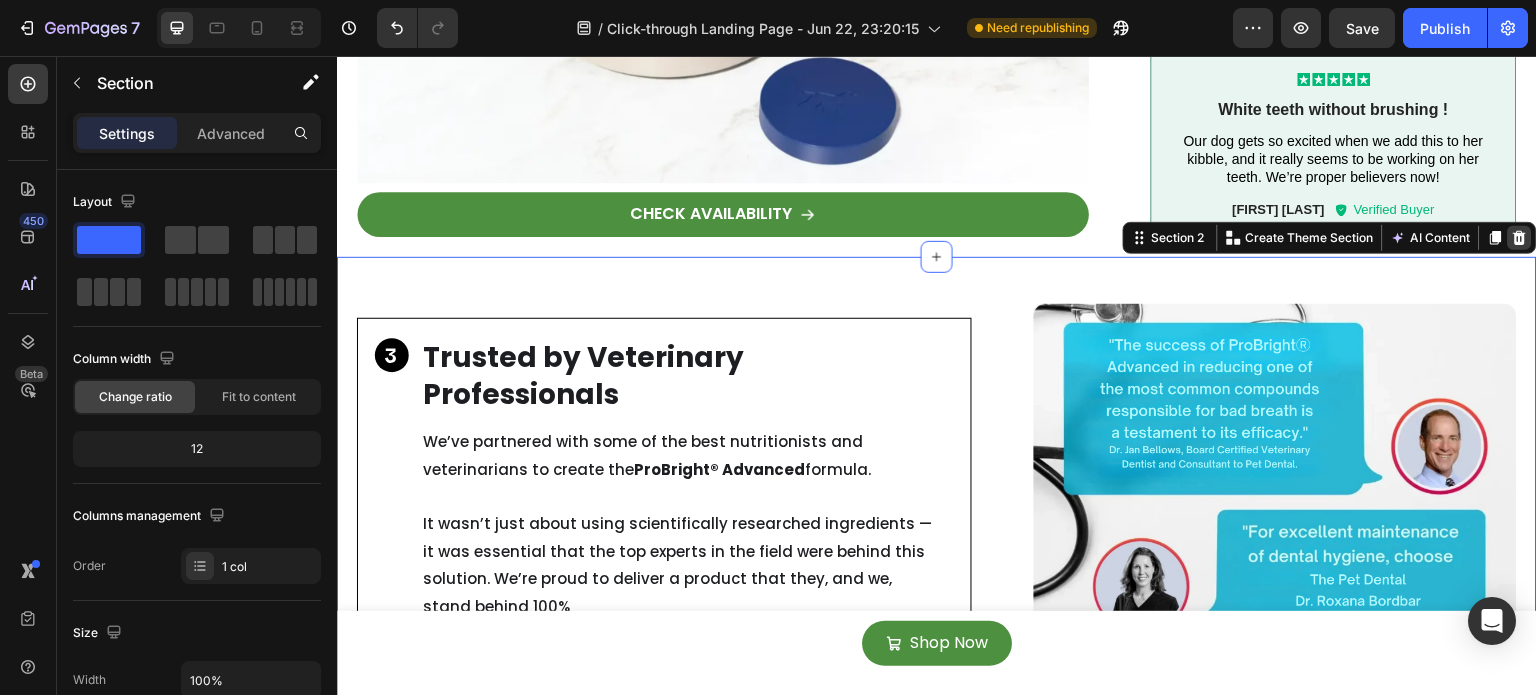 click 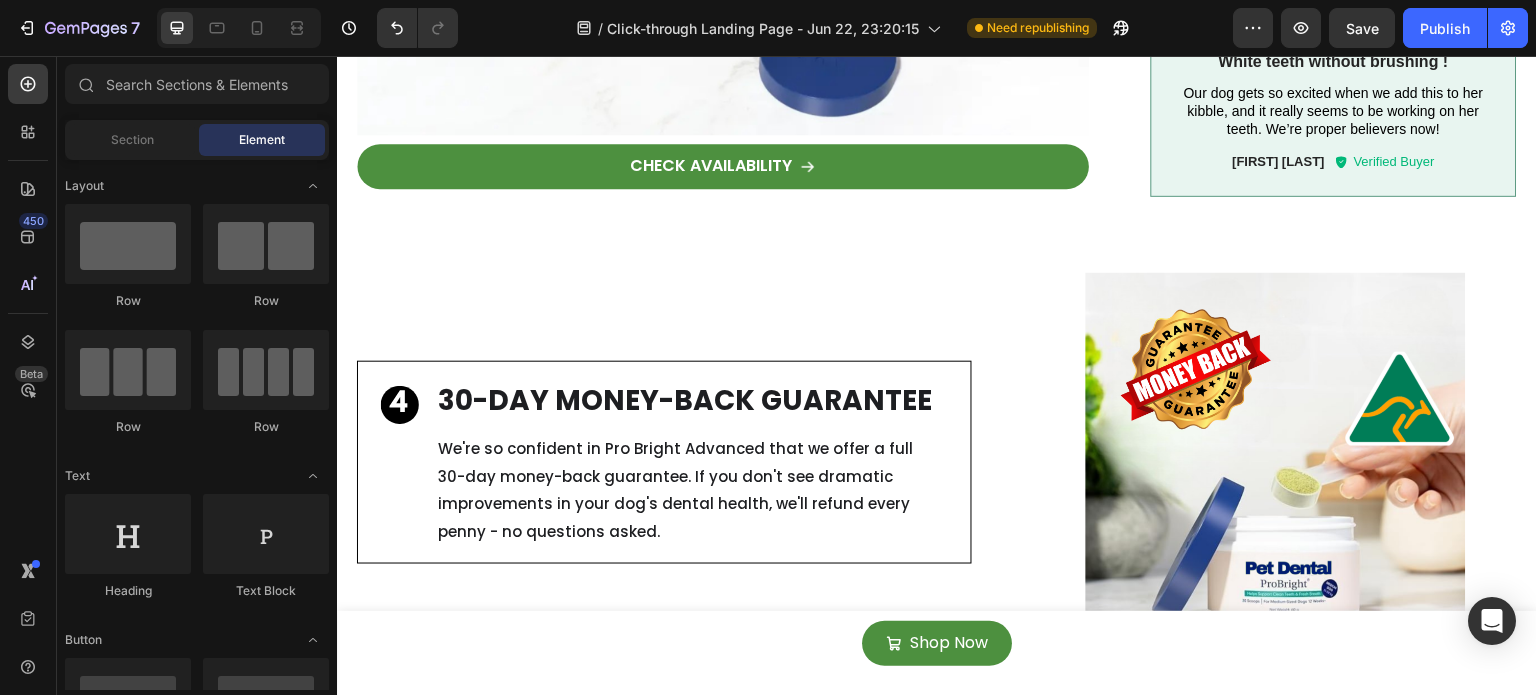 scroll, scrollTop: 2380, scrollLeft: 0, axis: vertical 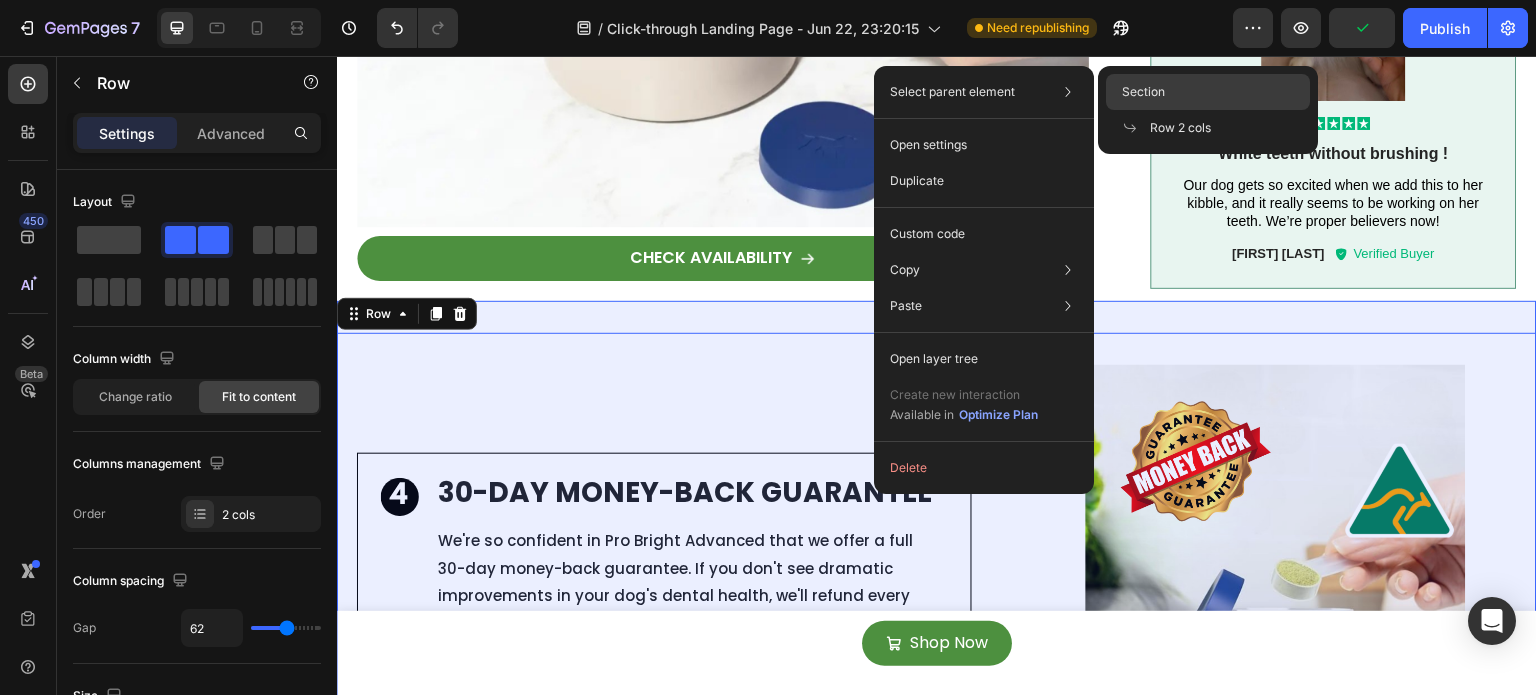 click on "Section" at bounding box center (1143, 92) 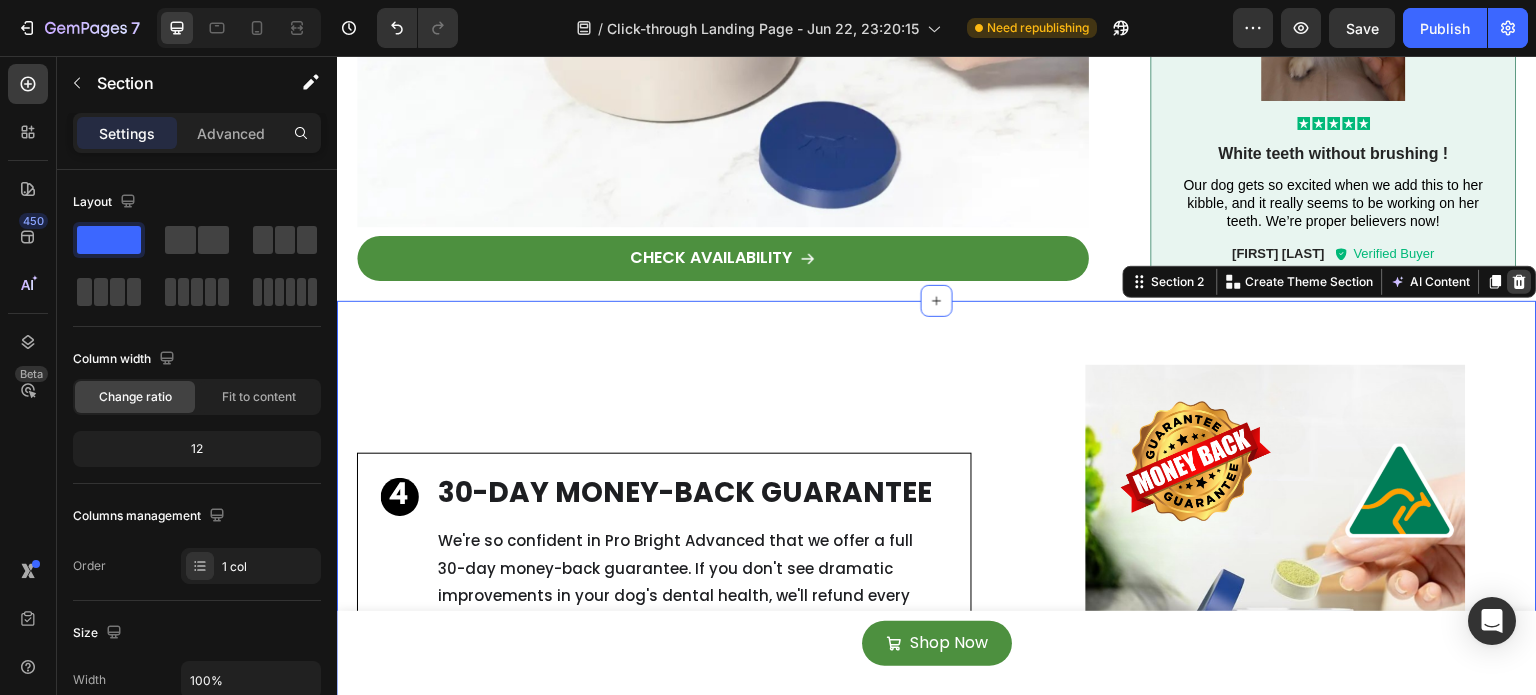click 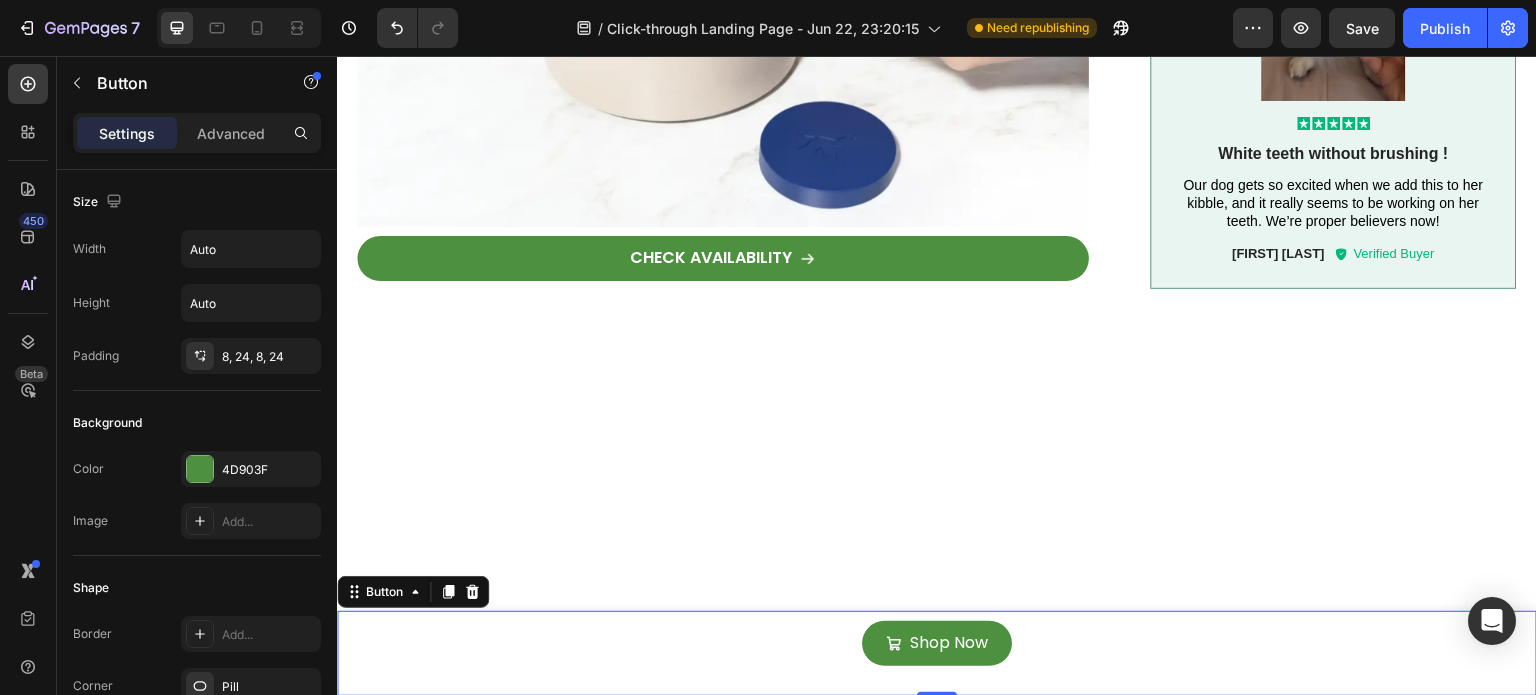click on "Shop Now   Button   0" at bounding box center (937, 653) 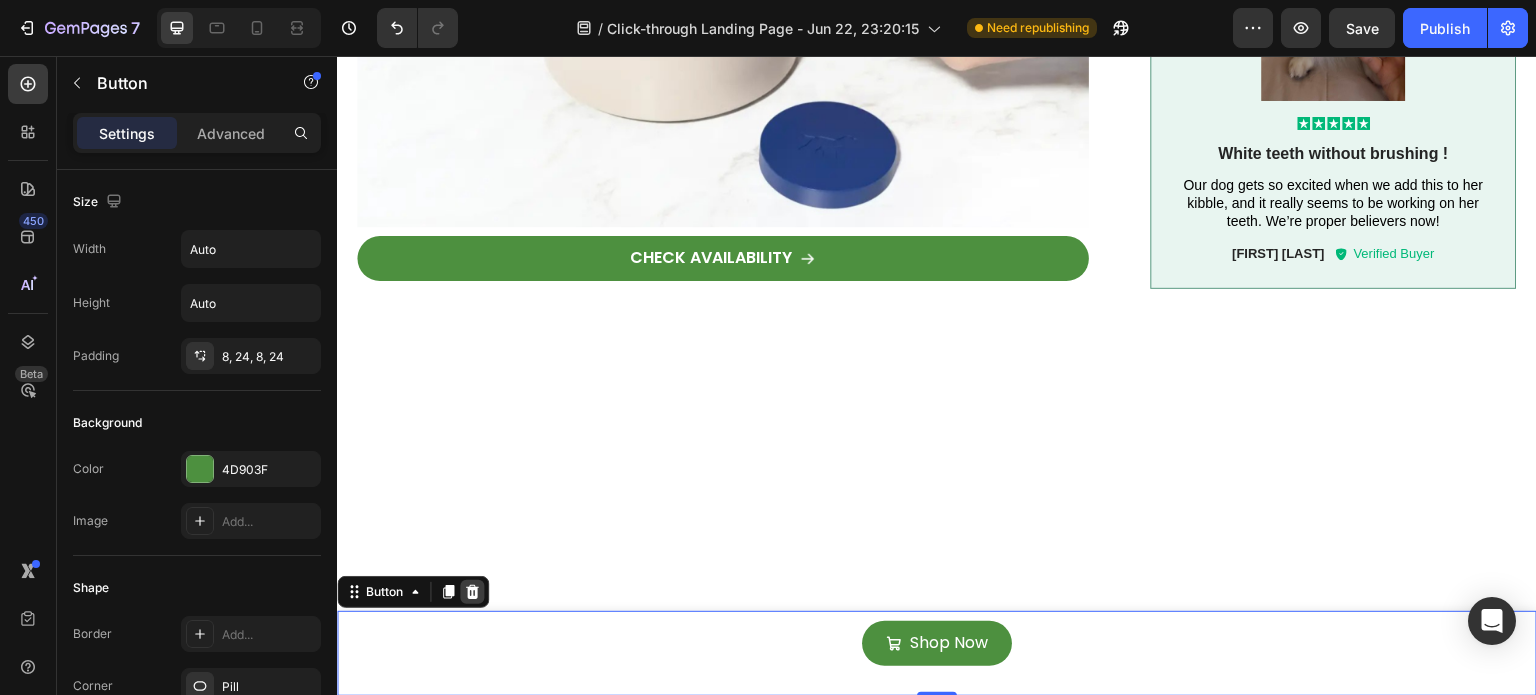 click 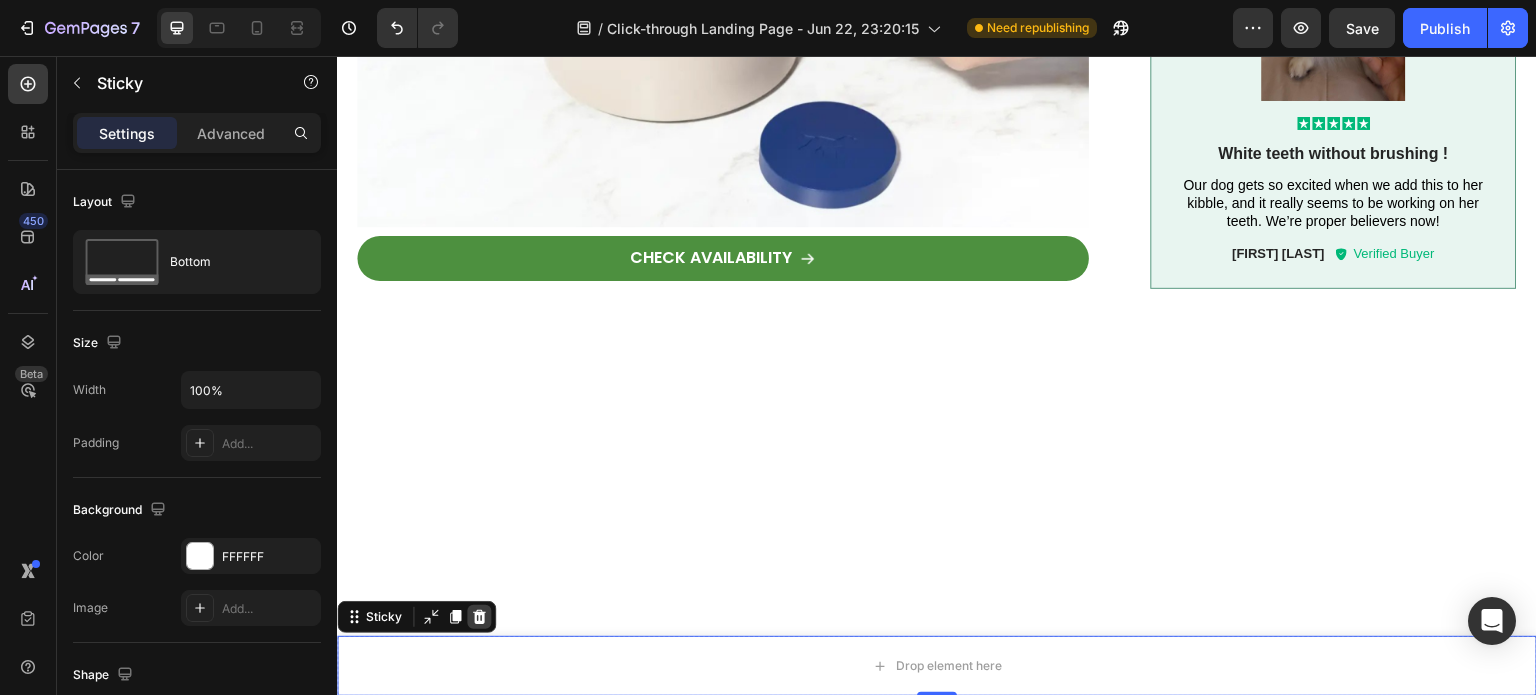 click 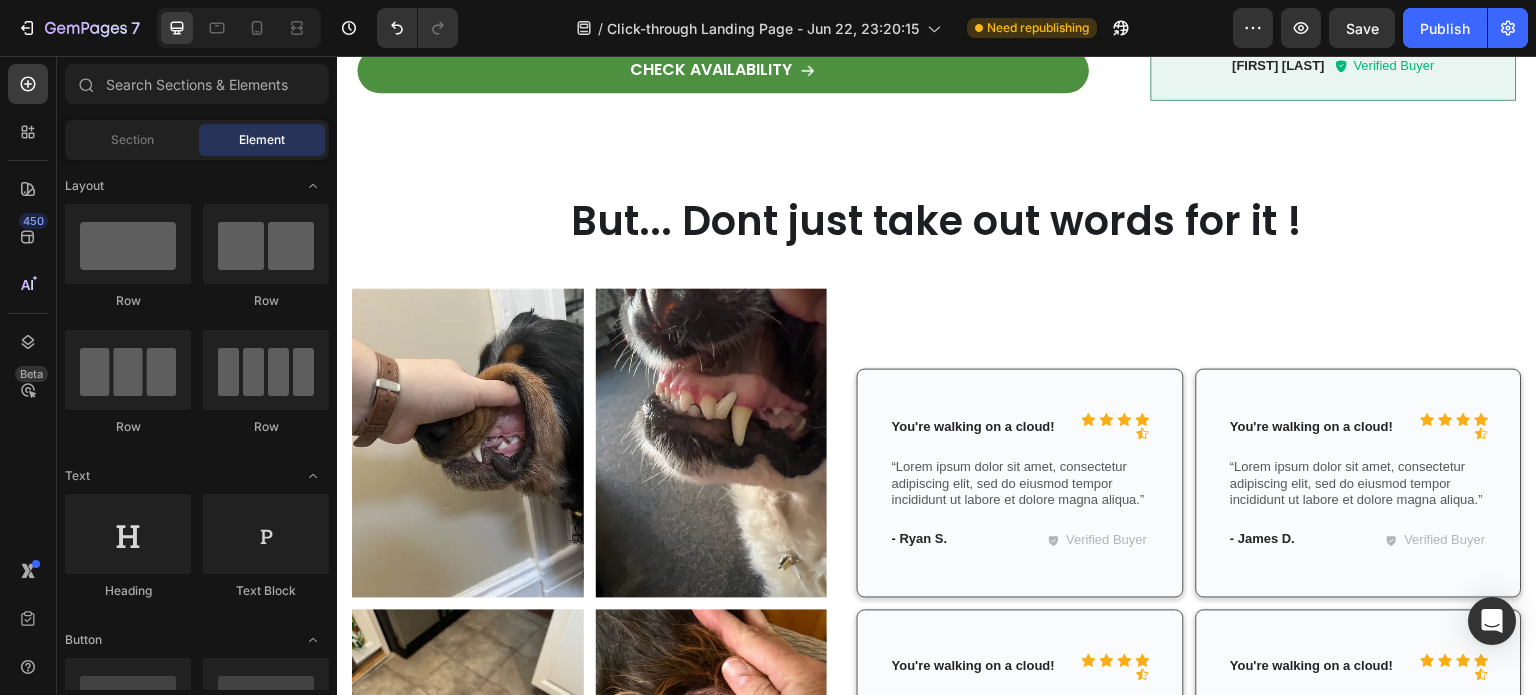 scroll, scrollTop: 2579, scrollLeft: 0, axis: vertical 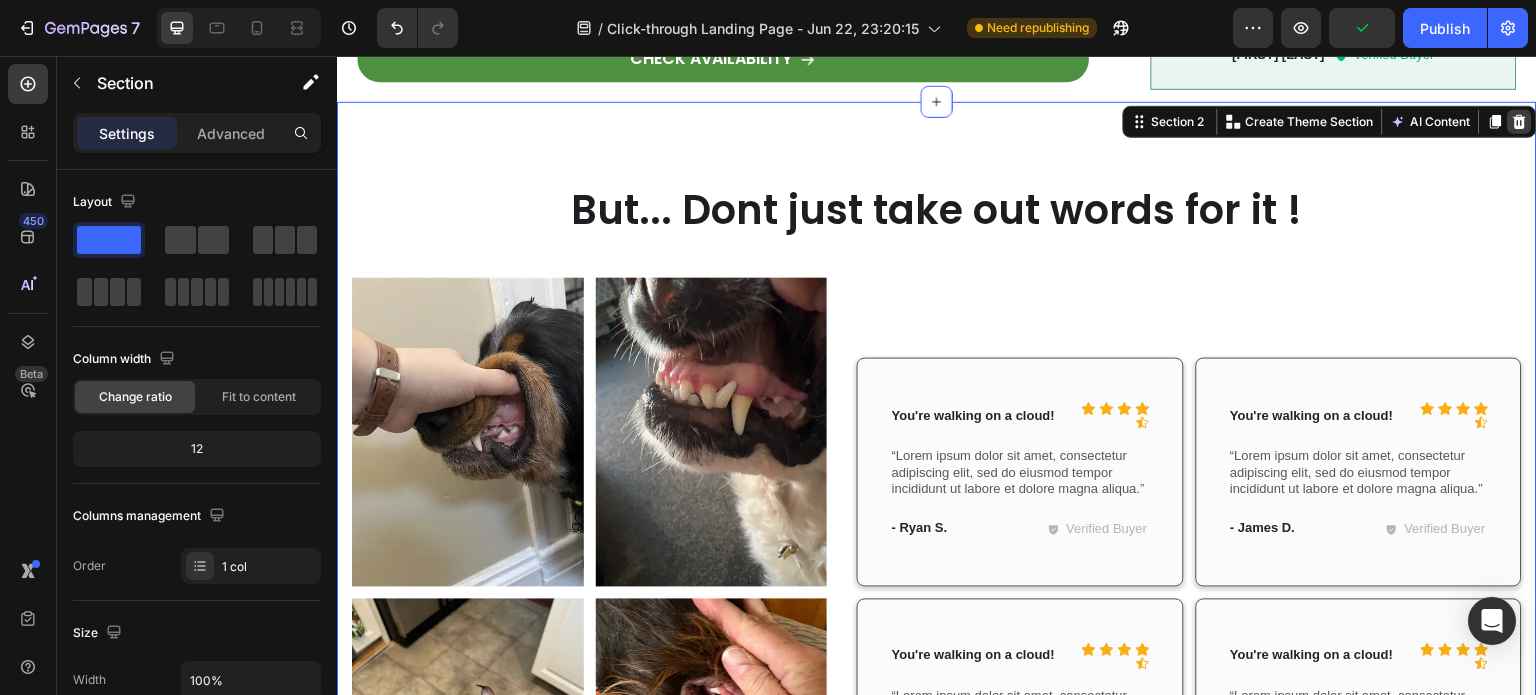 click 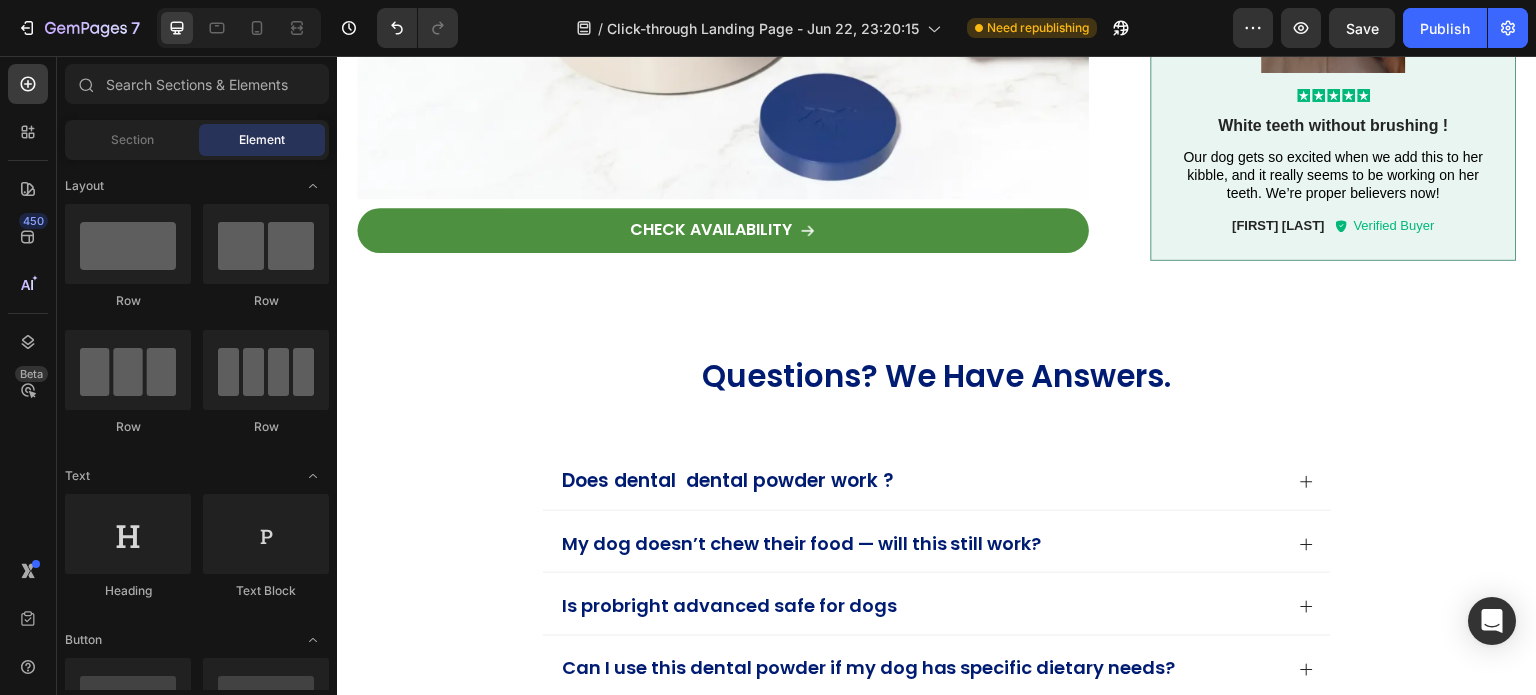 scroll, scrollTop: 2527, scrollLeft: 0, axis: vertical 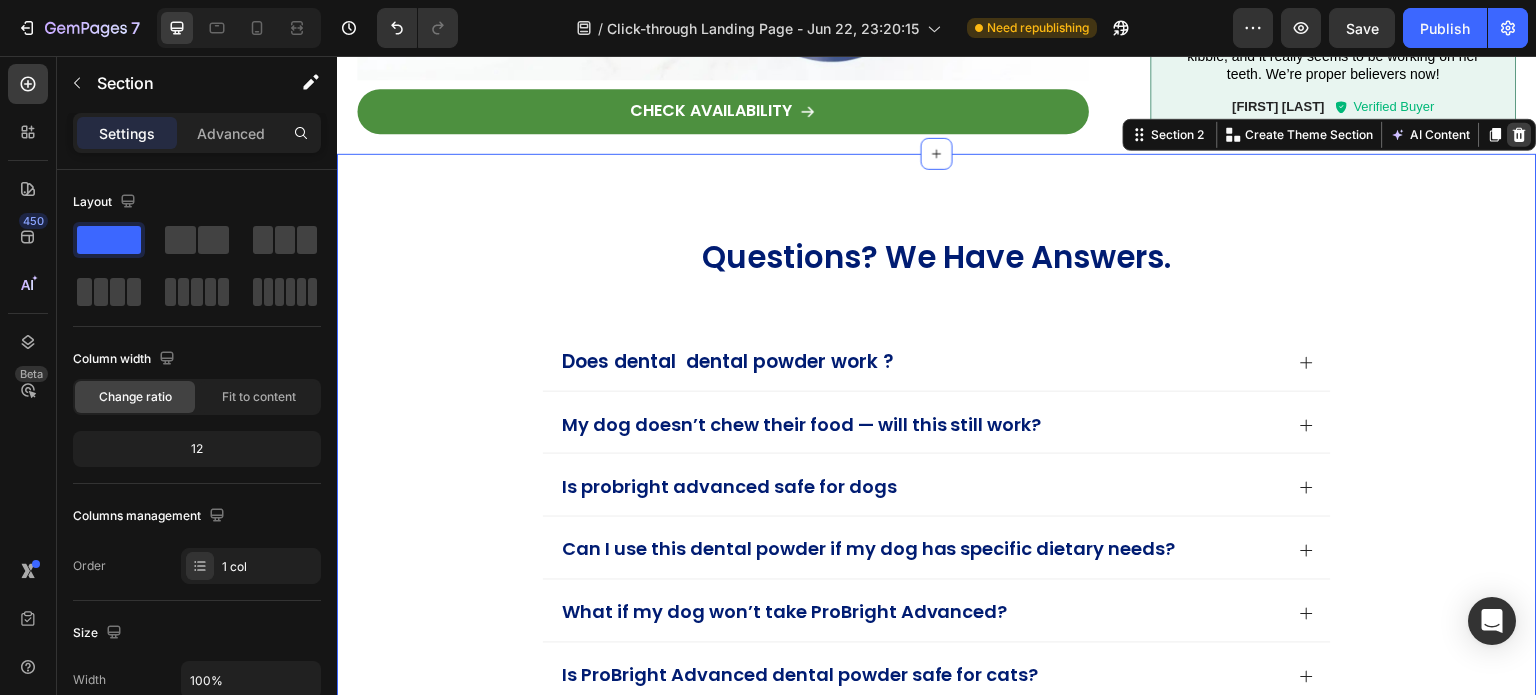 click 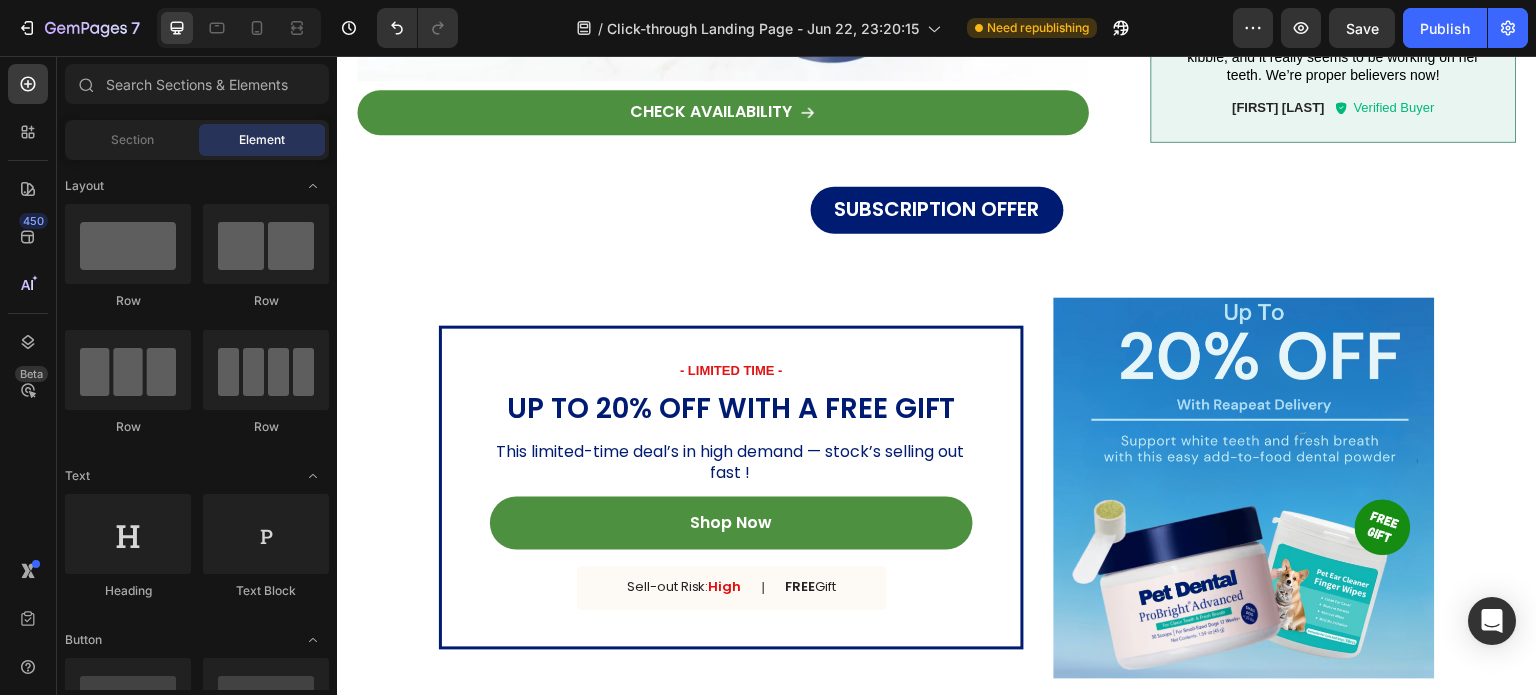 scroll, scrollTop: 2536, scrollLeft: 0, axis: vertical 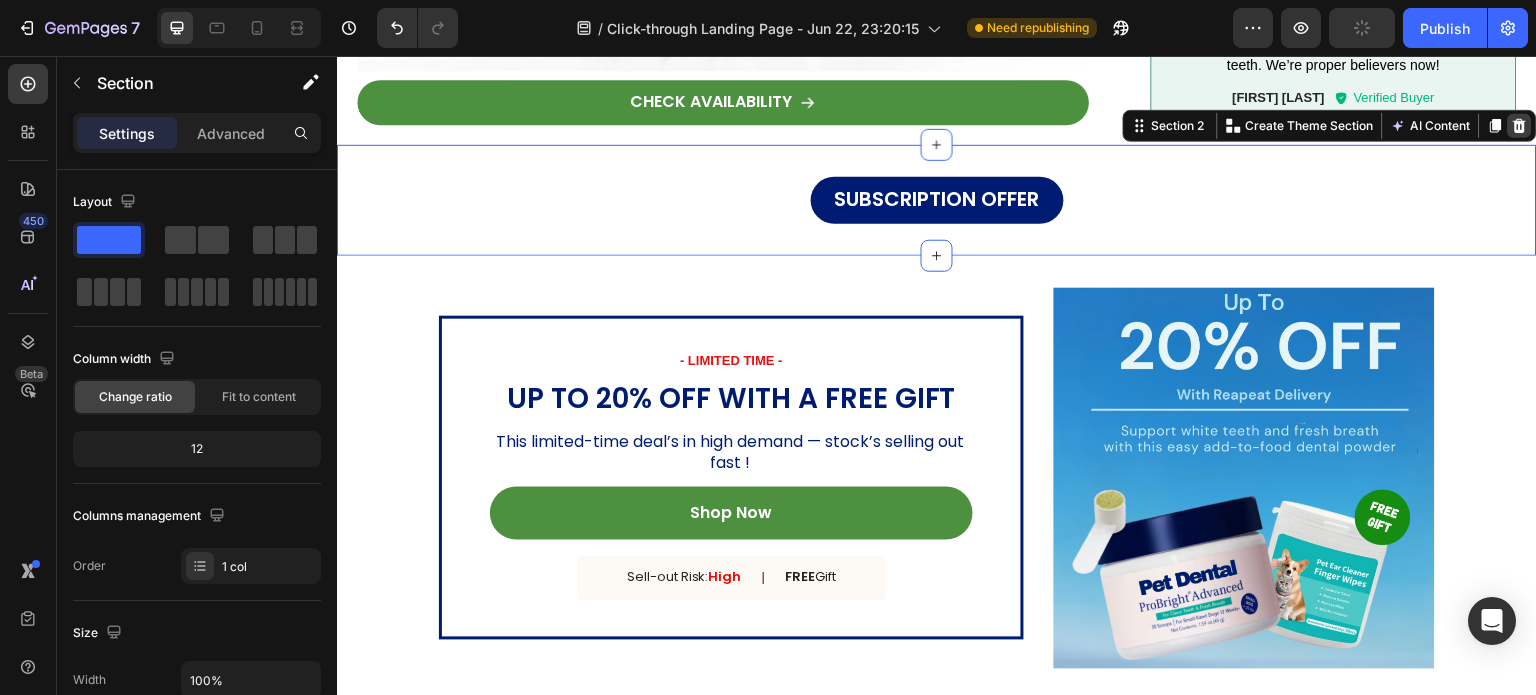 click 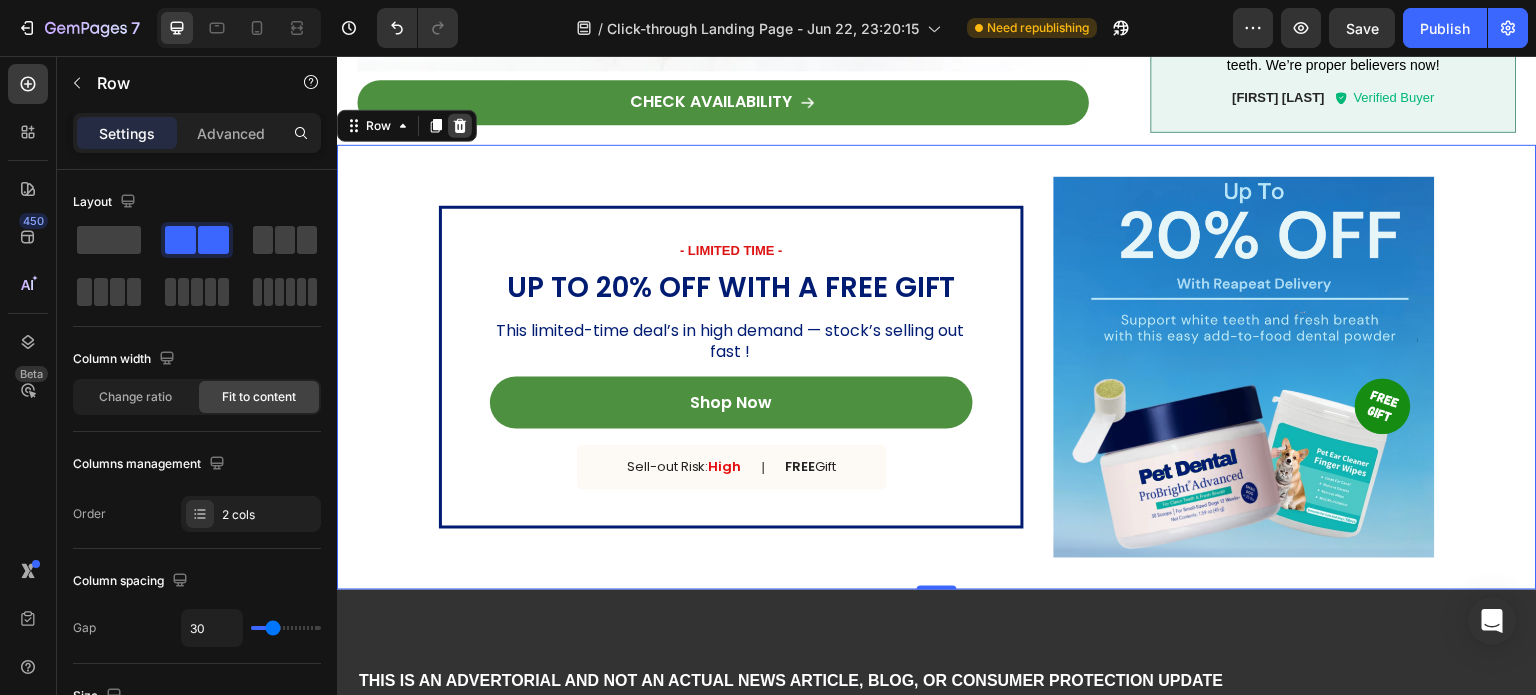 click 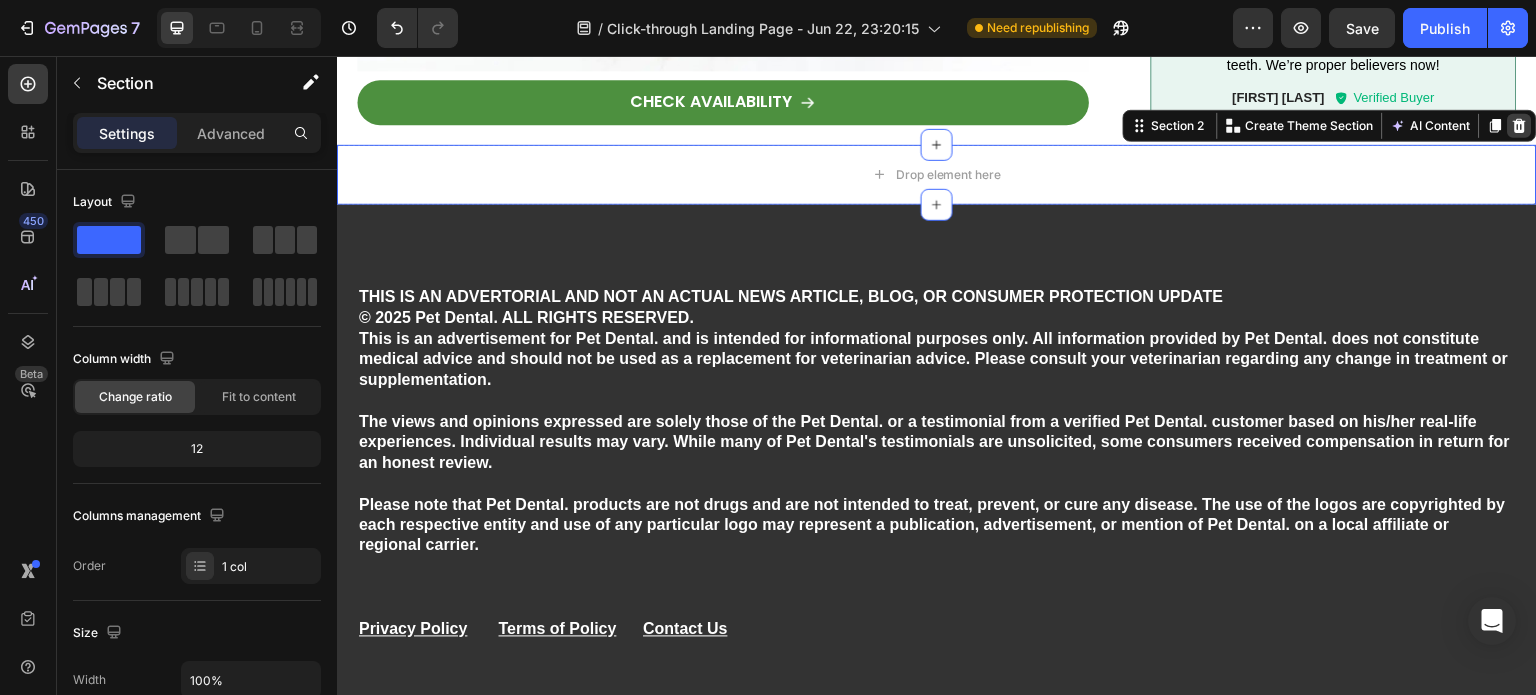 click 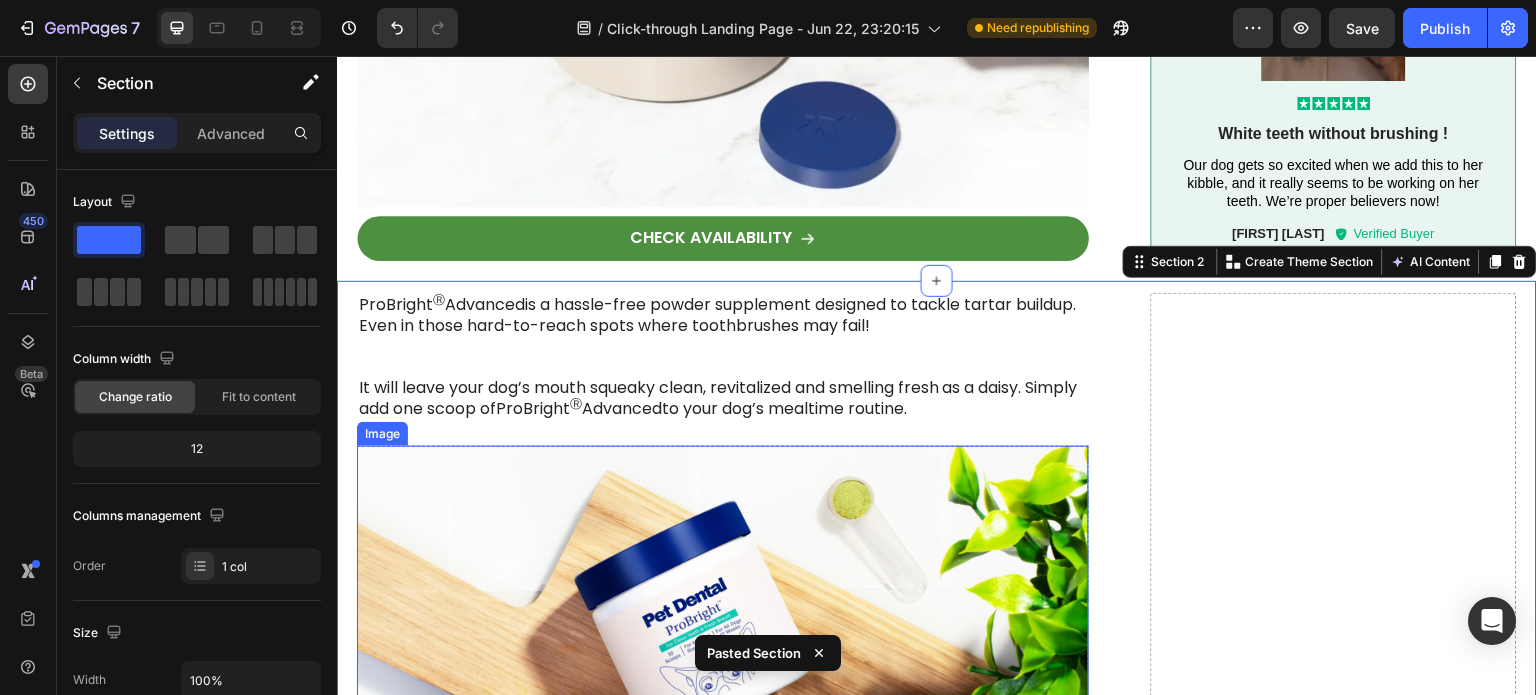 scroll, scrollTop: 2397, scrollLeft: 0, axis: vertical 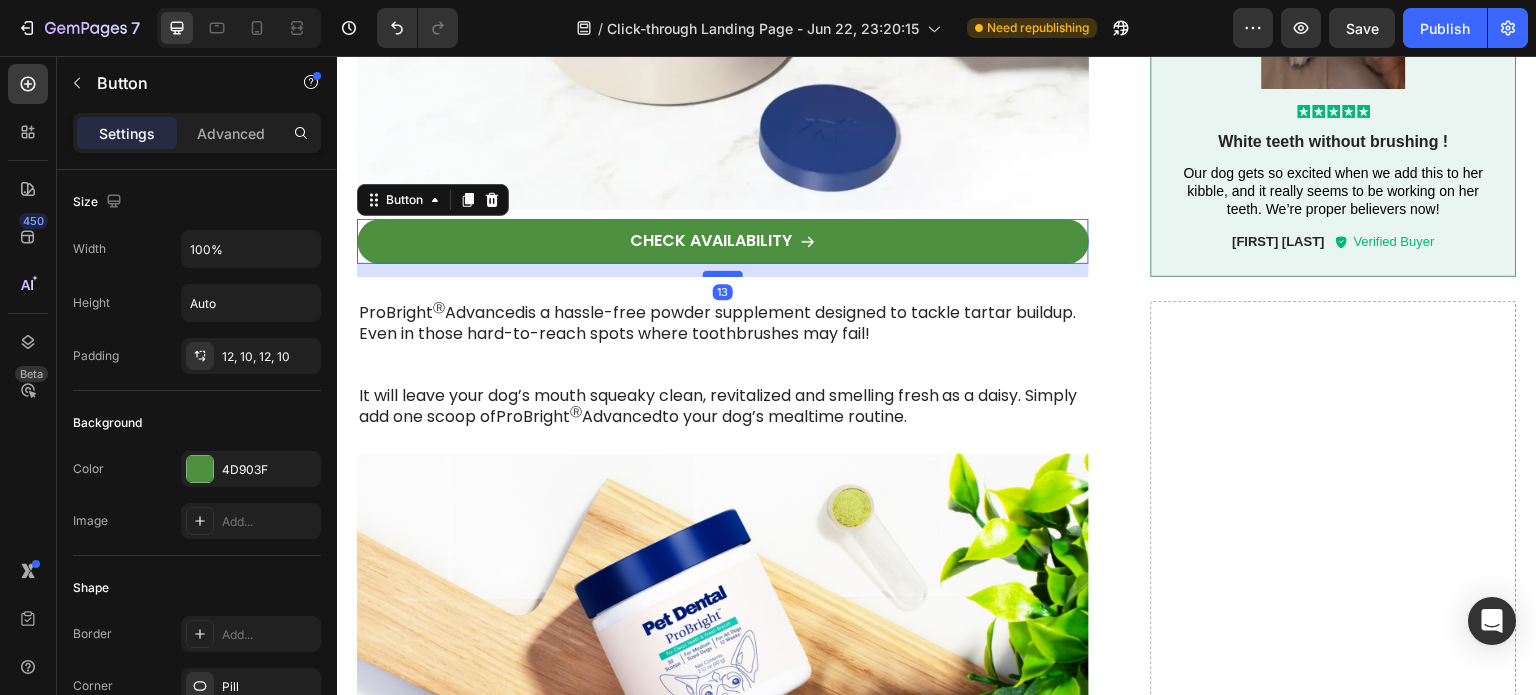 click at bounding box center (723, 274) 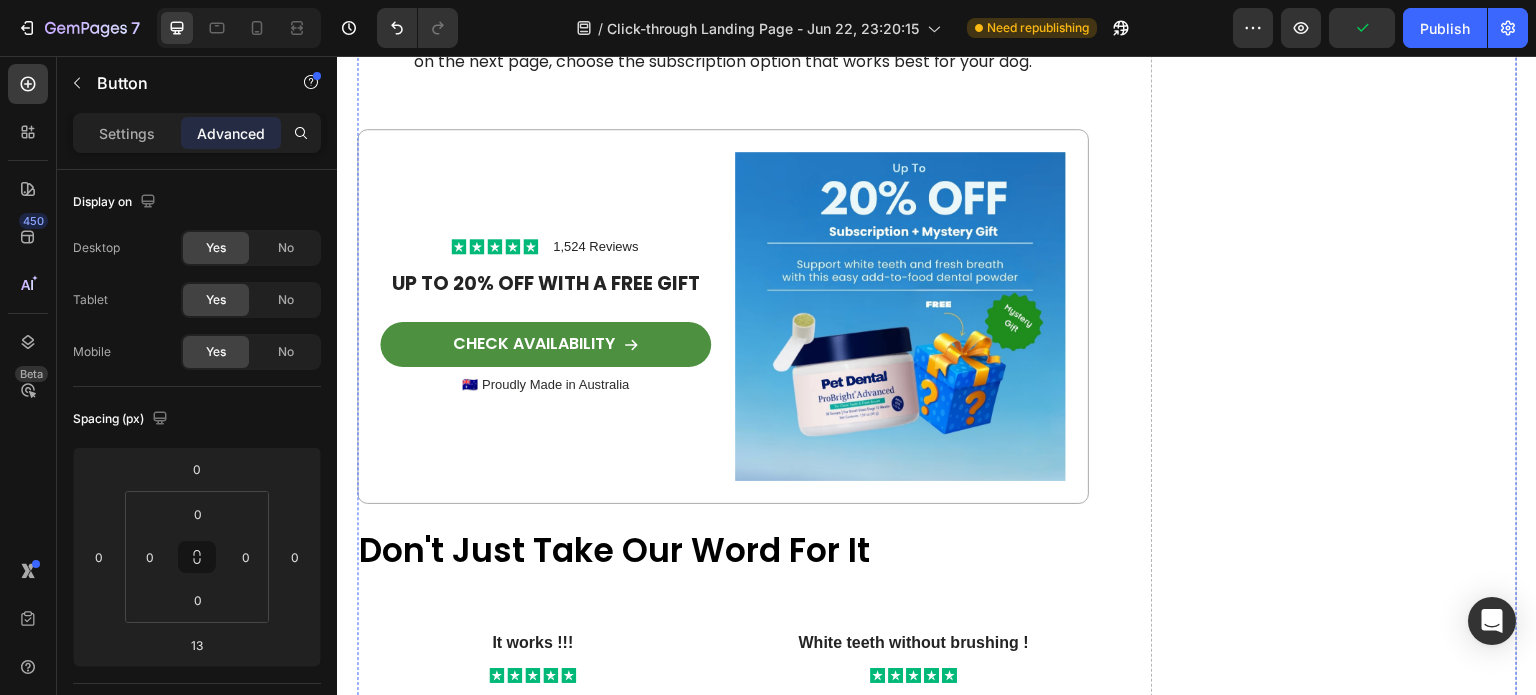scroll, scrollTop: 5130, scrollLeft: 0, axis: vertical 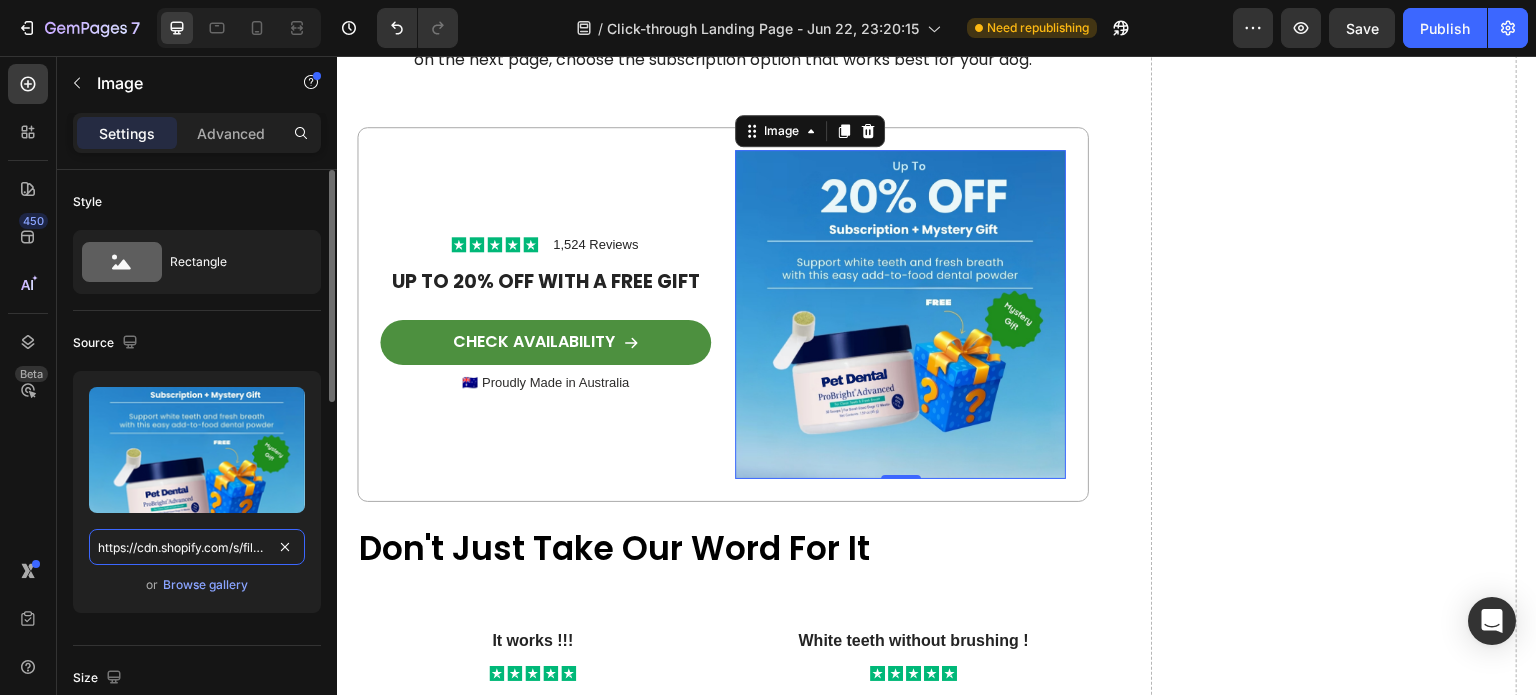 click on "https://cdn.shopify.com/s/files/1/0642/3973/0761/files/gempages_553527379021005886-e8a42b51-fd16-4bc8-b551-236a1cff0815.png" at bounding box center (197, 547) 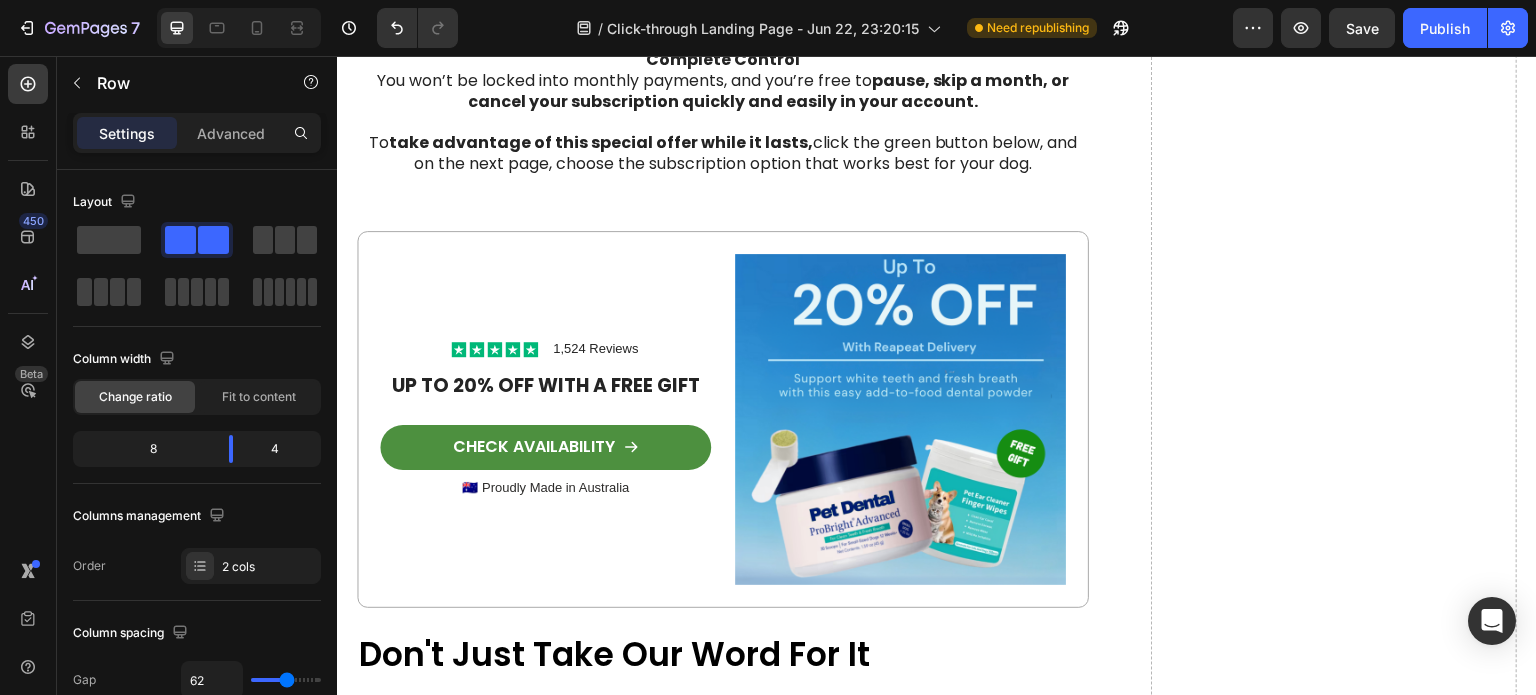 scroll, scrollTop: 5047, scrollLeft: 0, axis: vertical 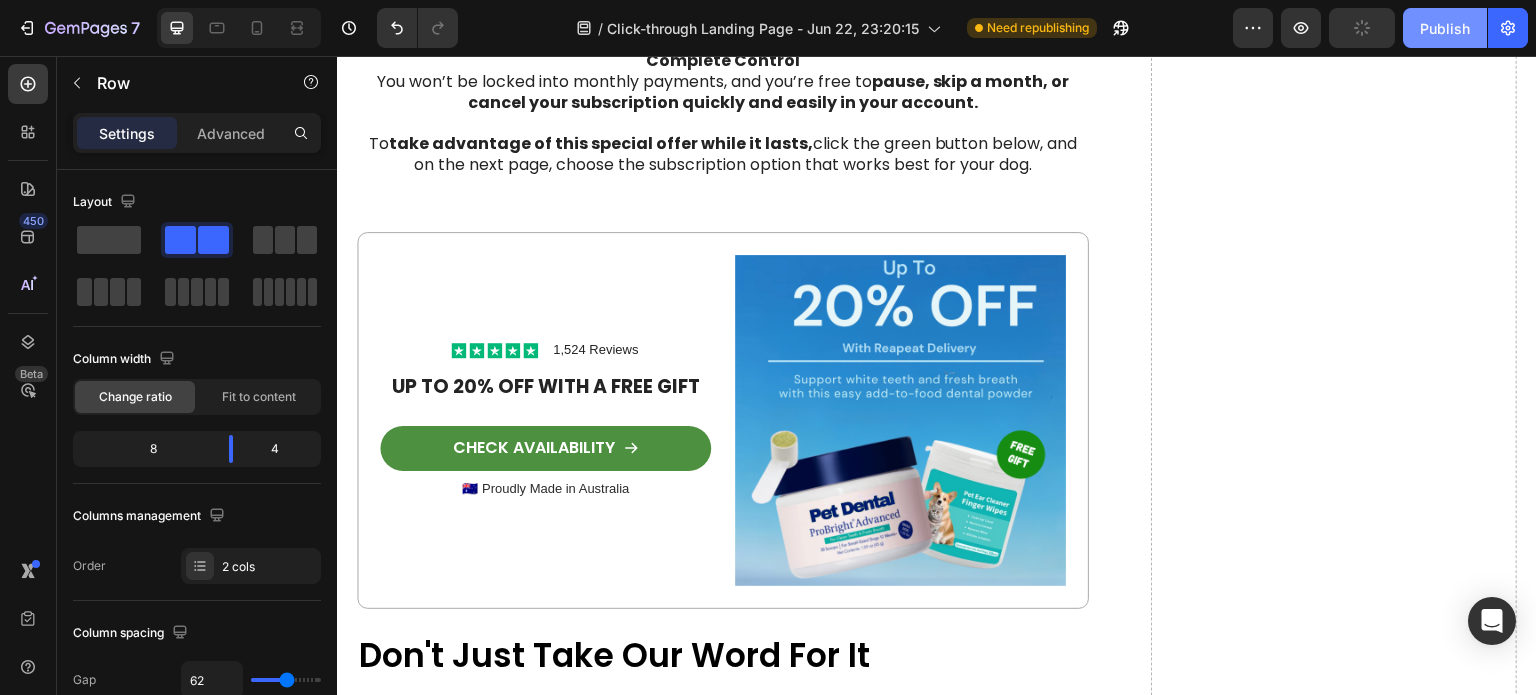 click on "Publish" 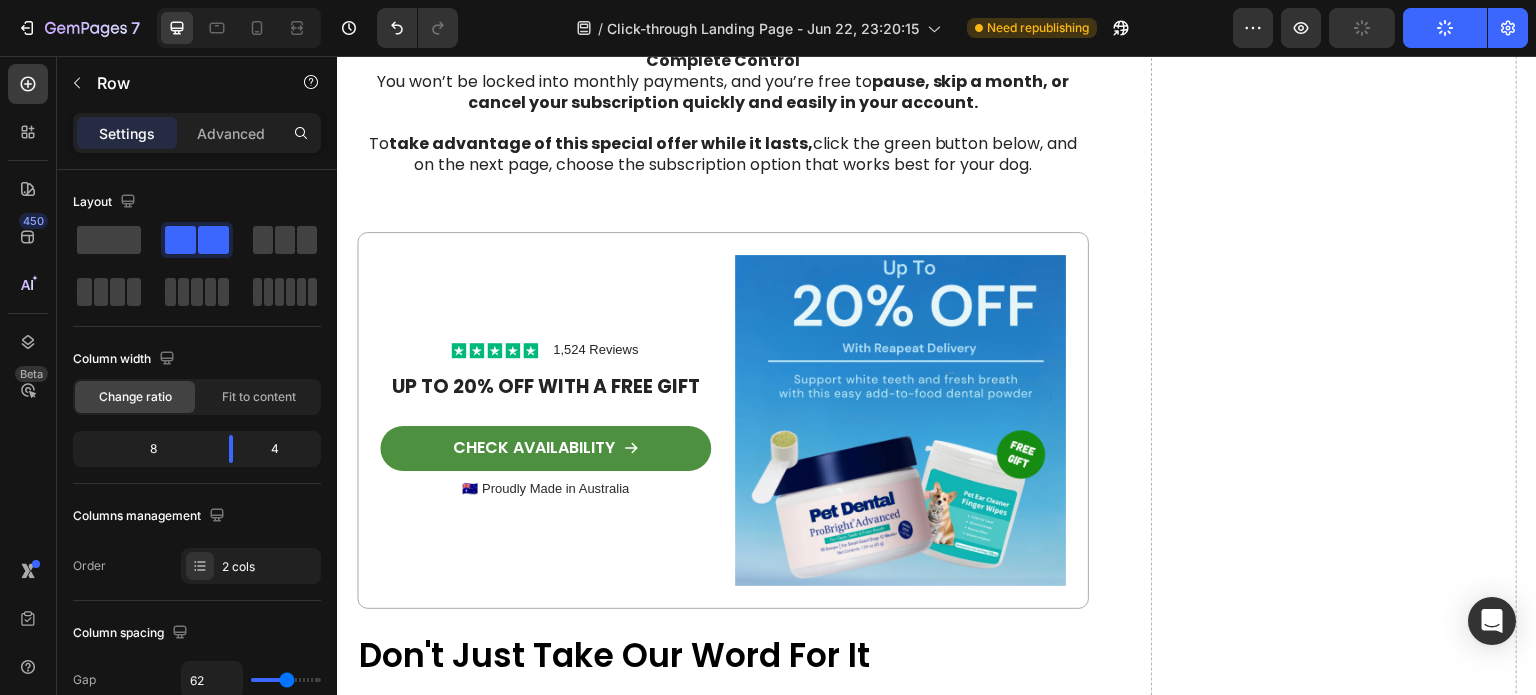 click on "Publish" 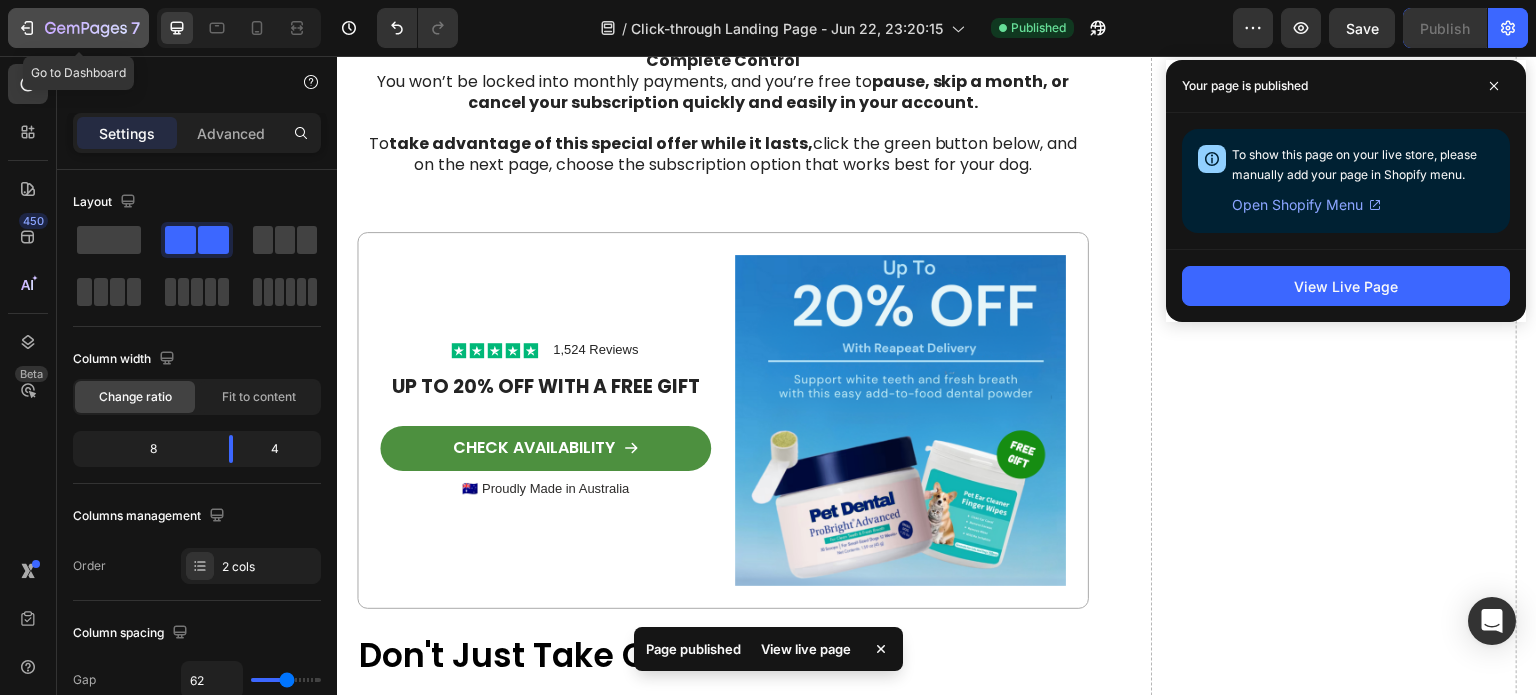 click on "7" 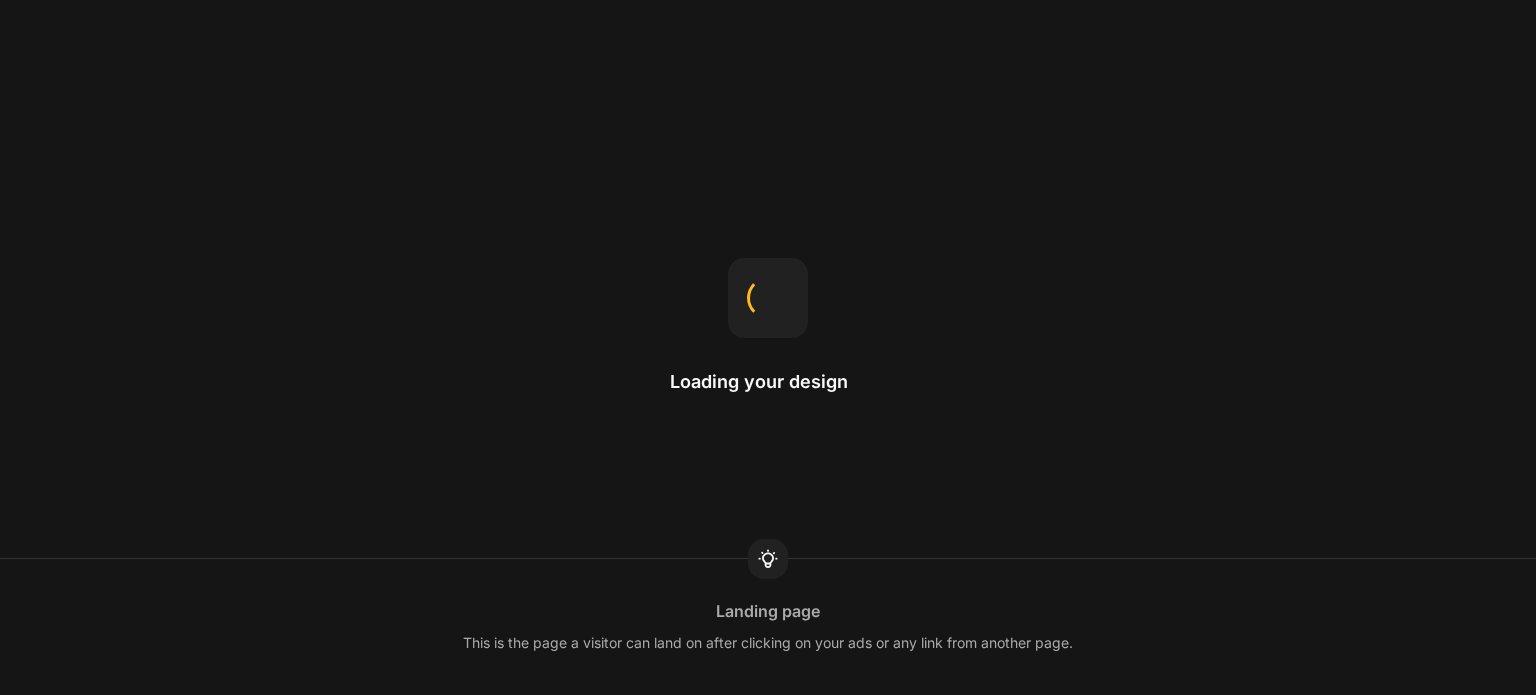 scroll, scrollTop: 0, scrollLeft: 0, axis: both 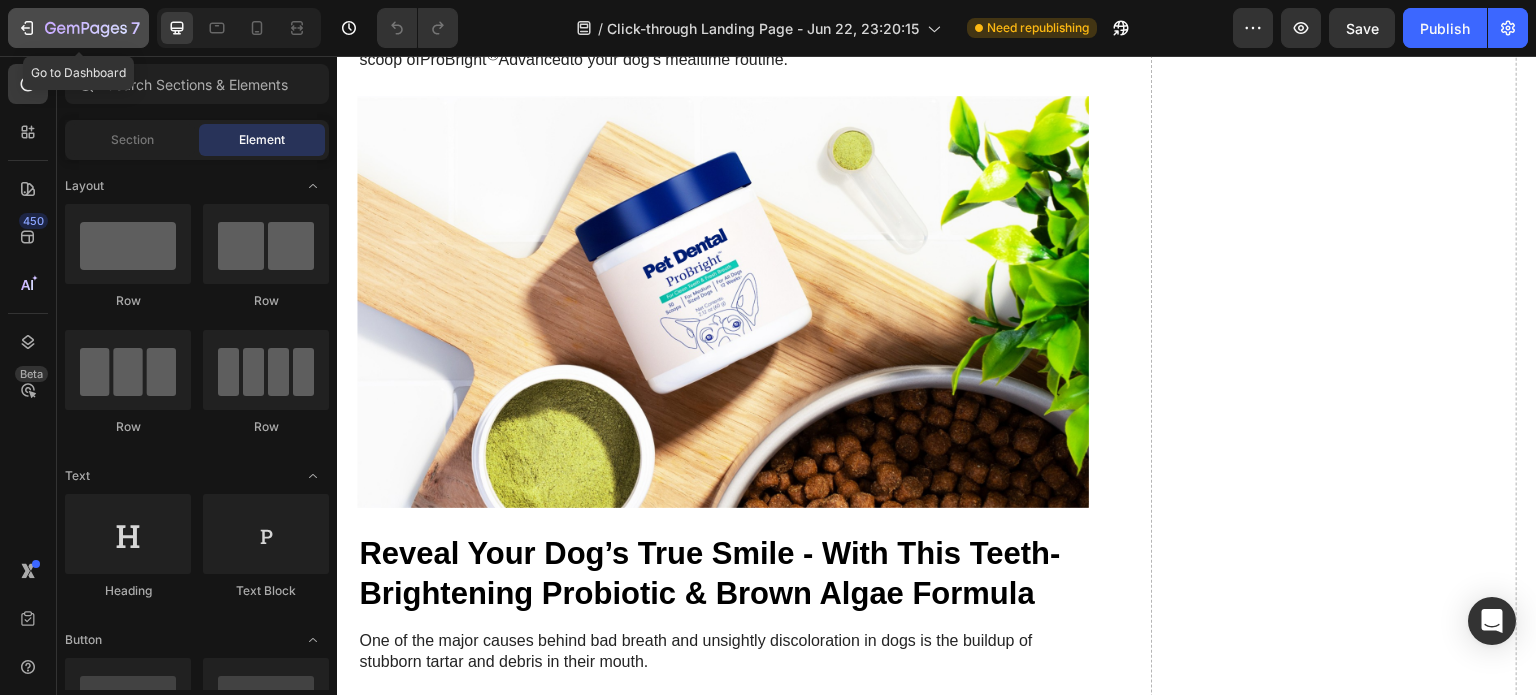 click 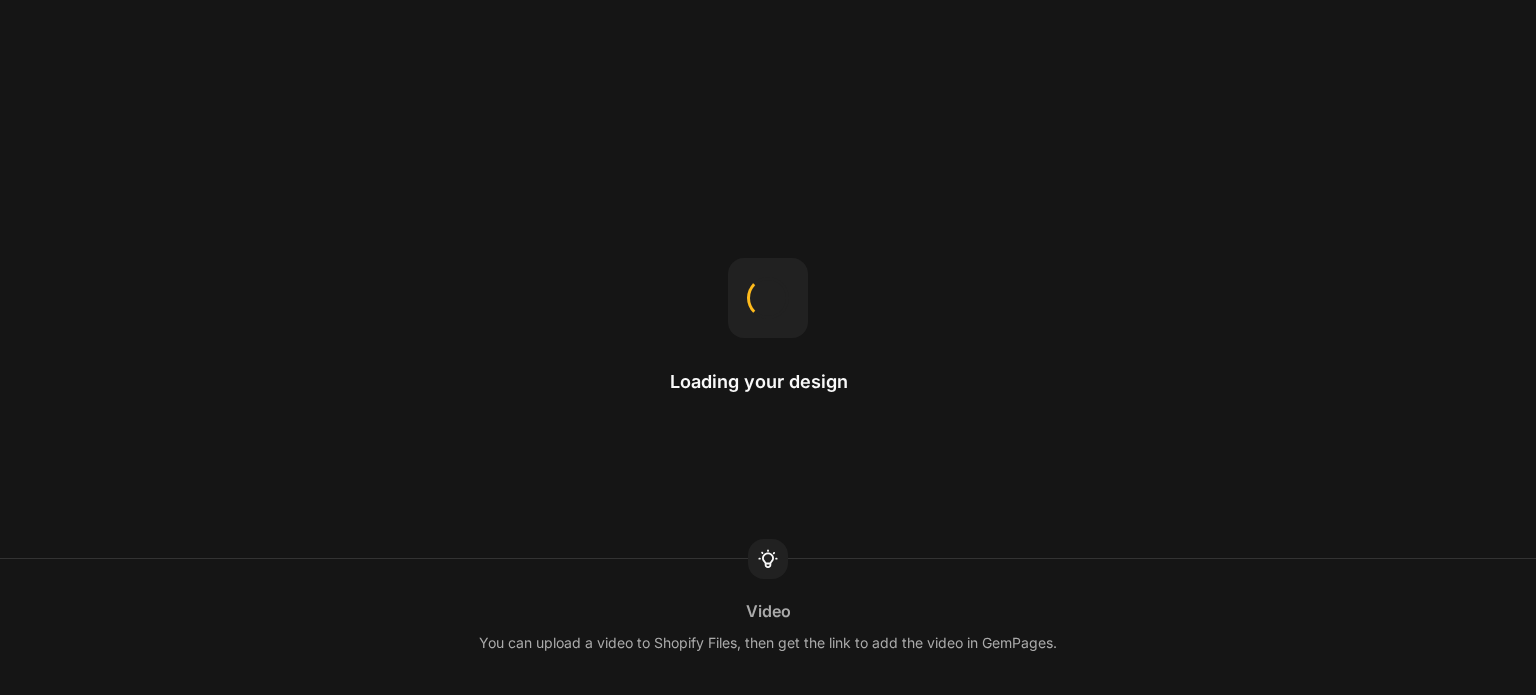 scroll, scrollTop: 0, scrollLeft: 0, axis: both 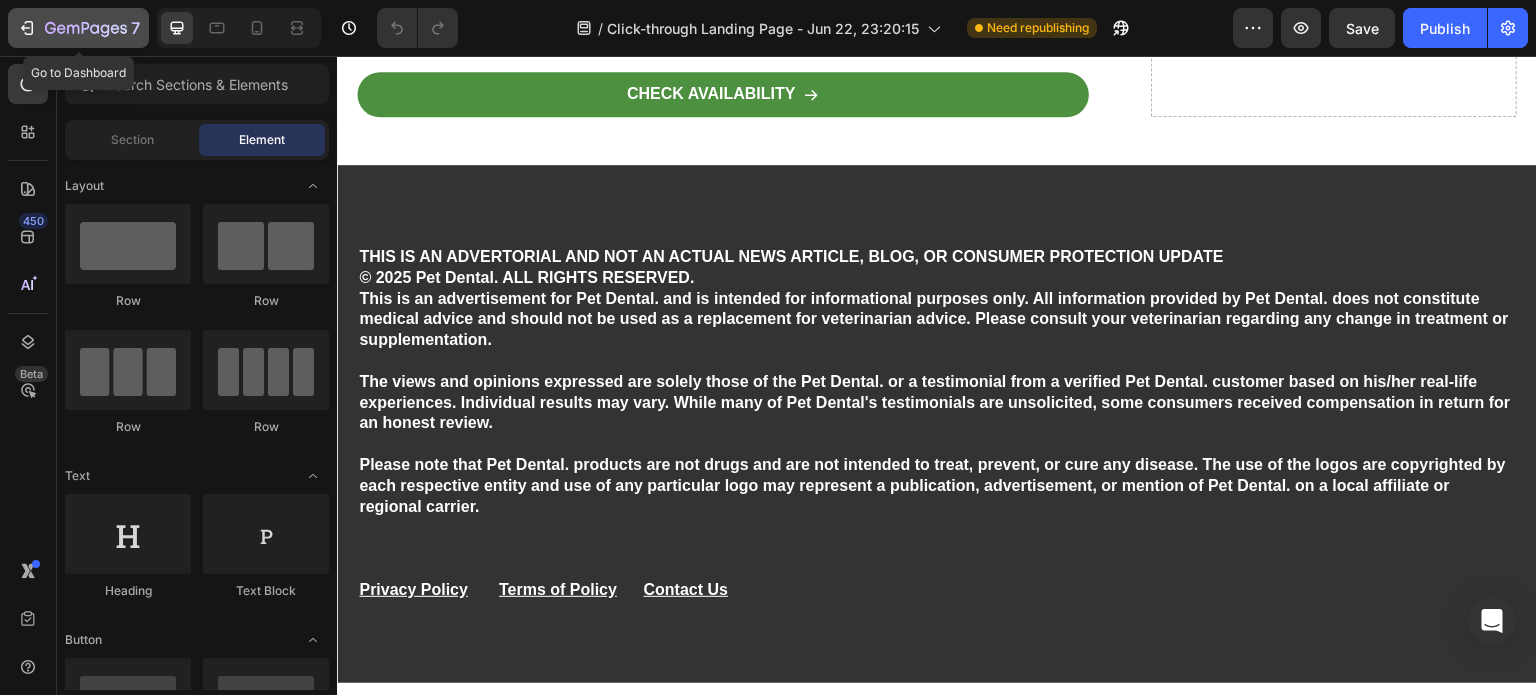 click 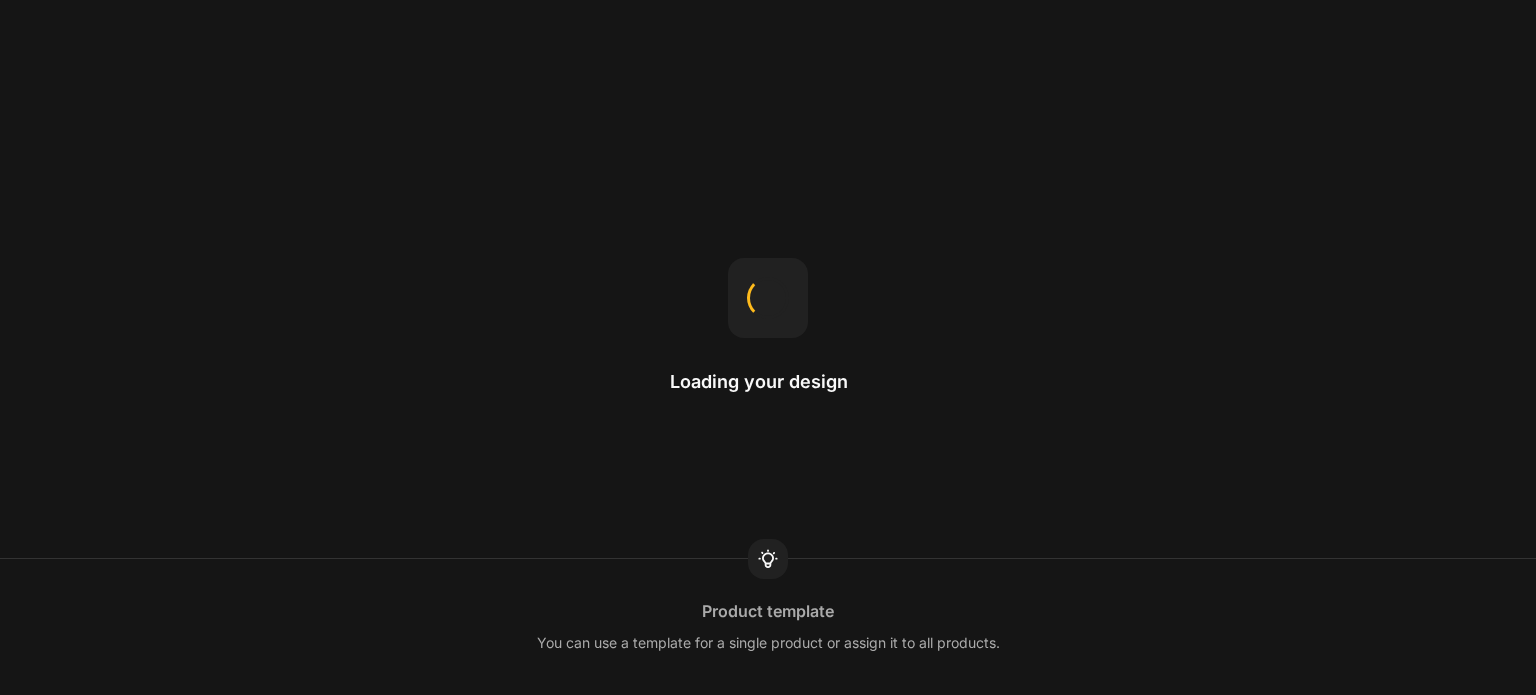scroll, scrollTop: 0, scrollLeft: 0, axis: both 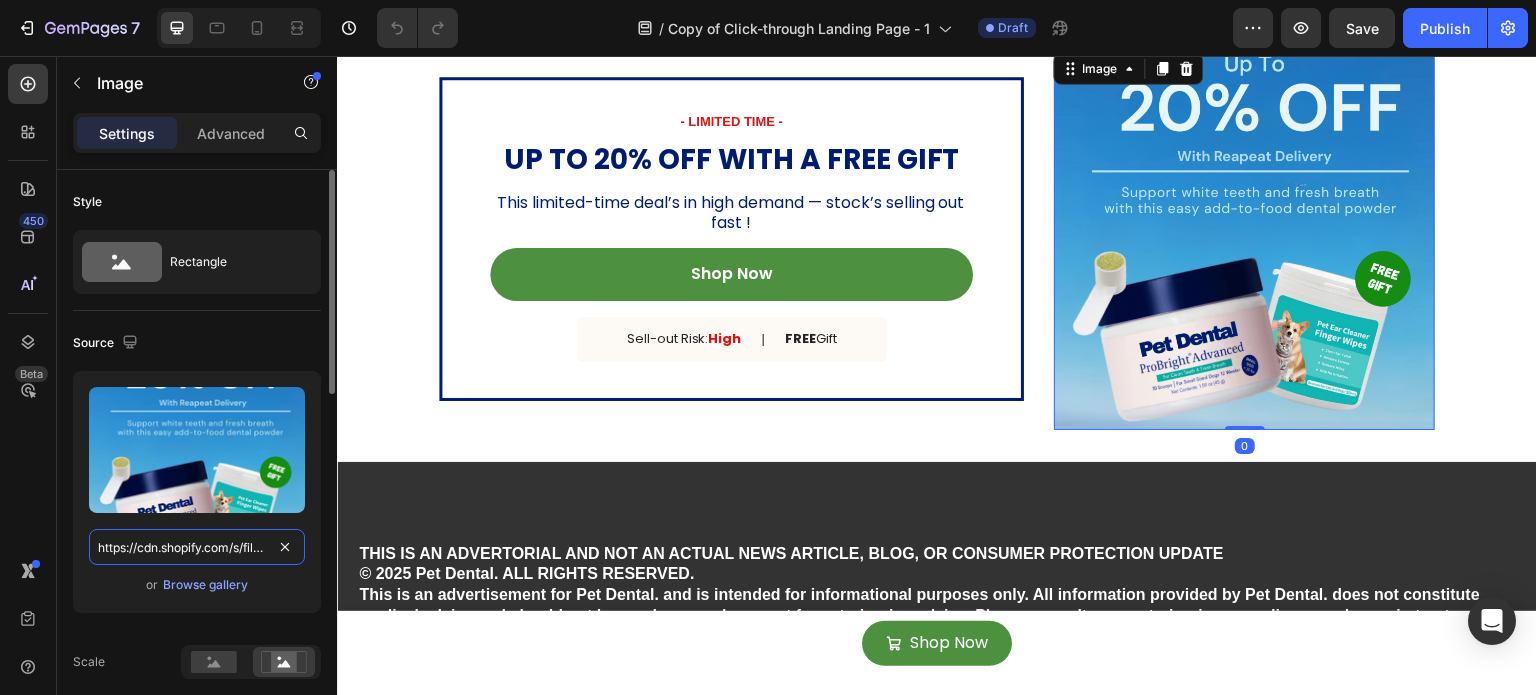 click on "https://cdn.shopify.com/s/files/1/0642/3973/0761/files/gempages_553527379021005886-79a51880-9cd8-427b-b8fe-0673c0e27b61.png" at bounding box center [197, 547] 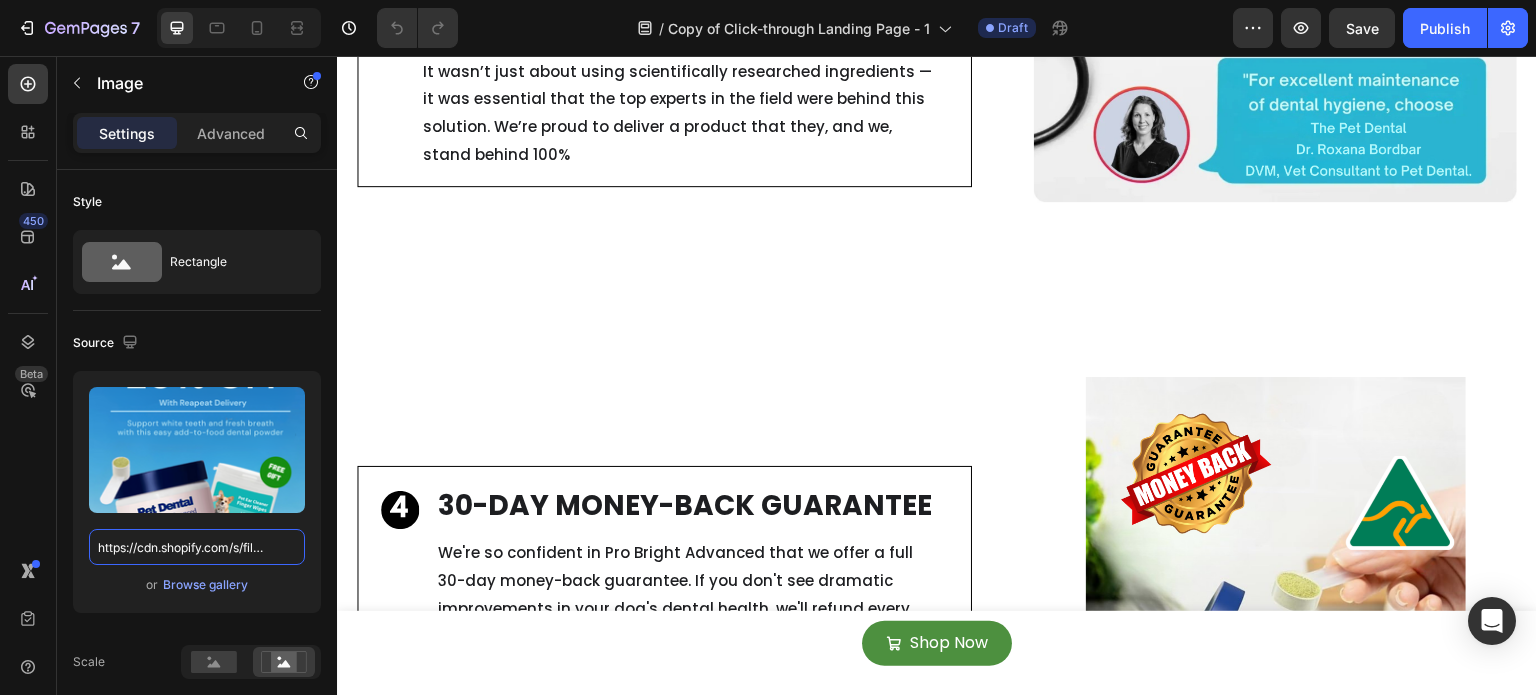 scroll, scrollTop: 2306, scrollLeft: 0, axis: vertical 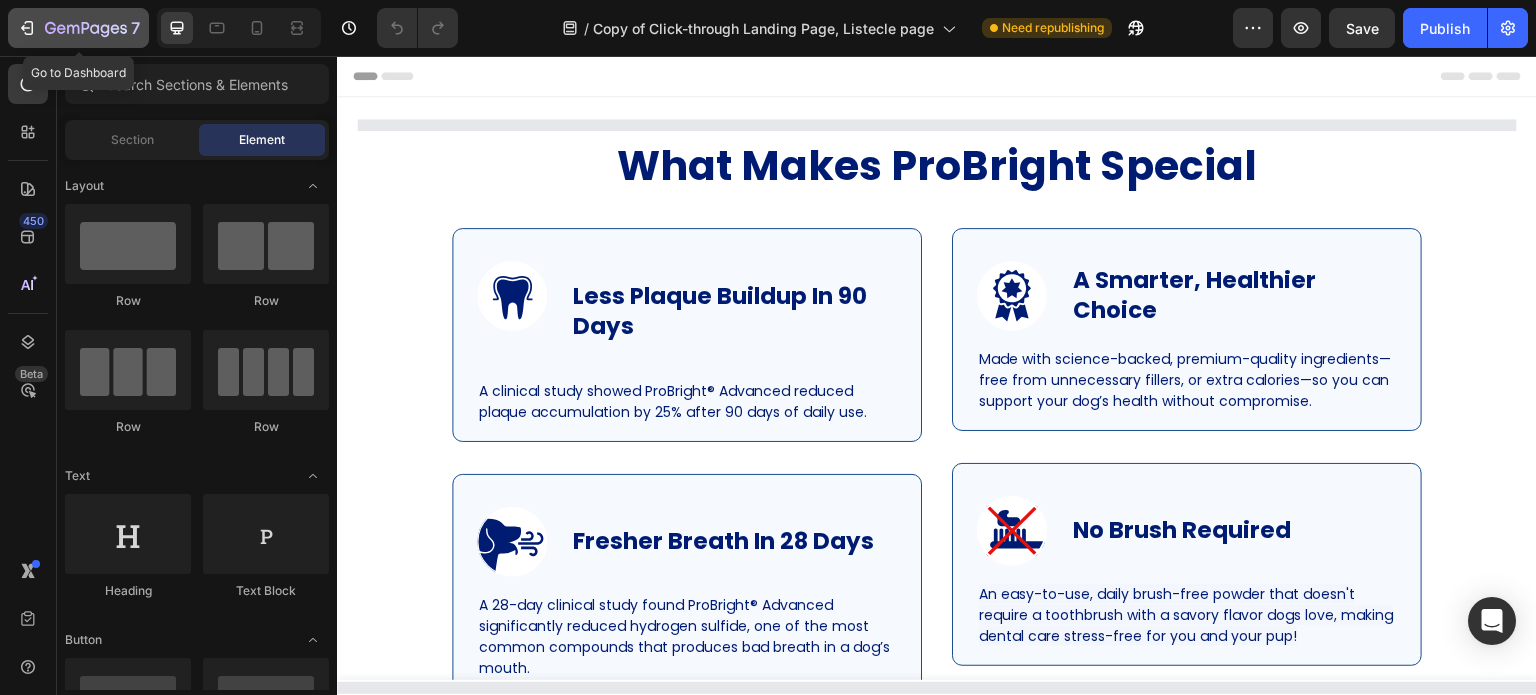 click 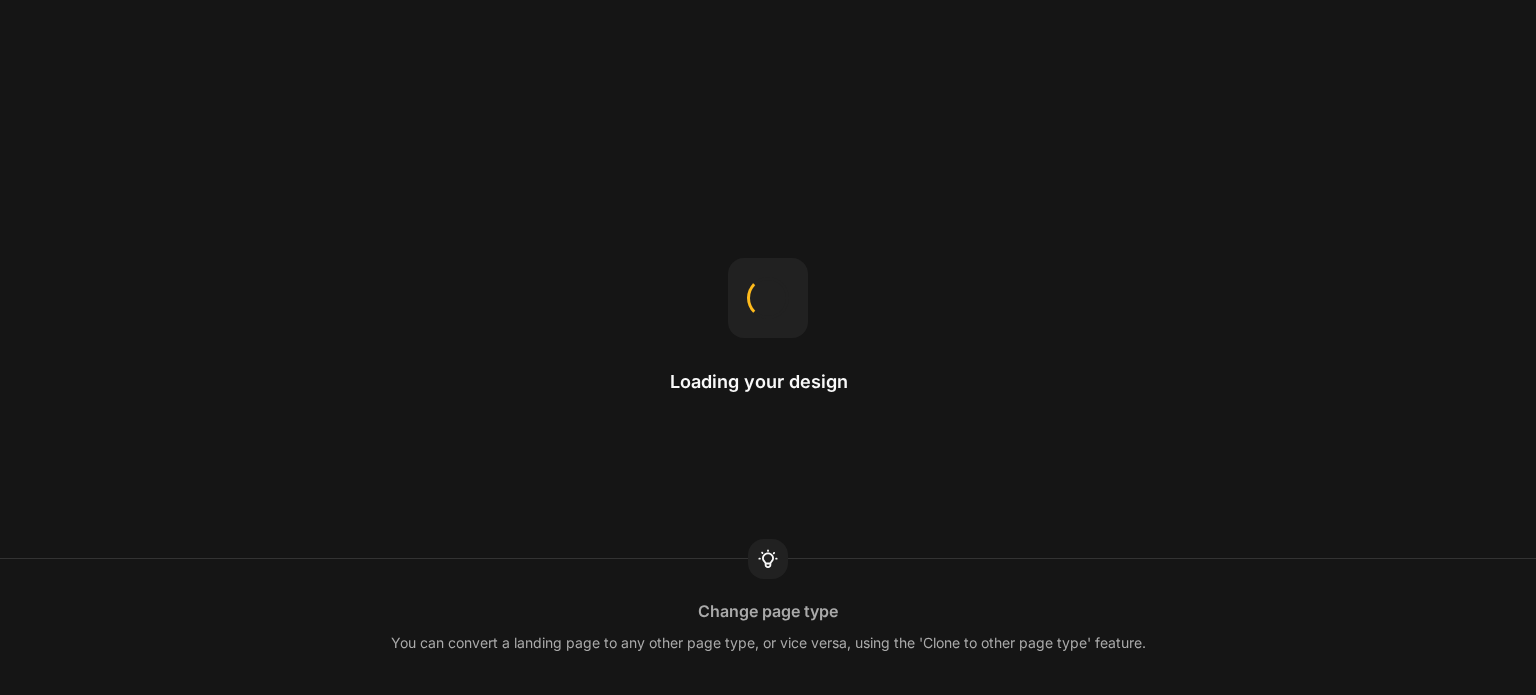 scroll, scrollTop: 0, scrollLeft: 0, axis: both 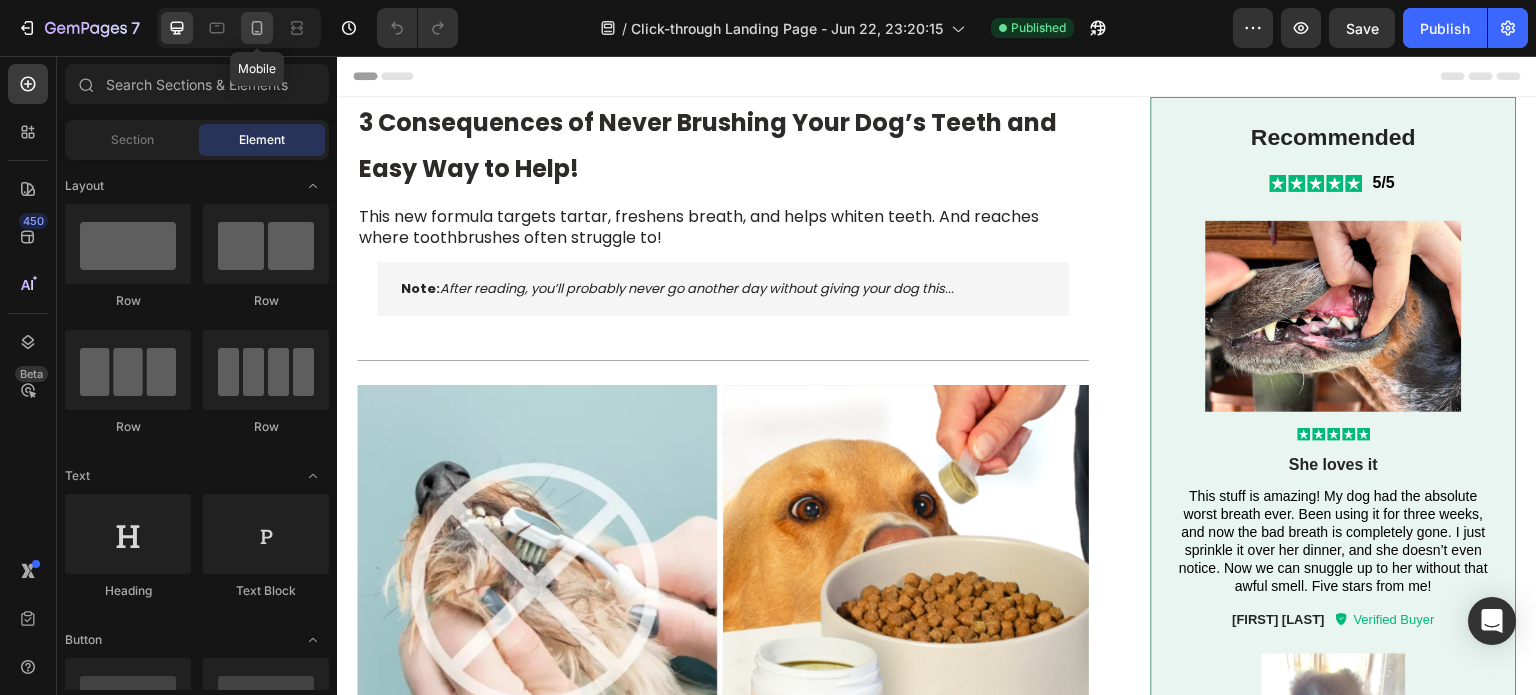 click 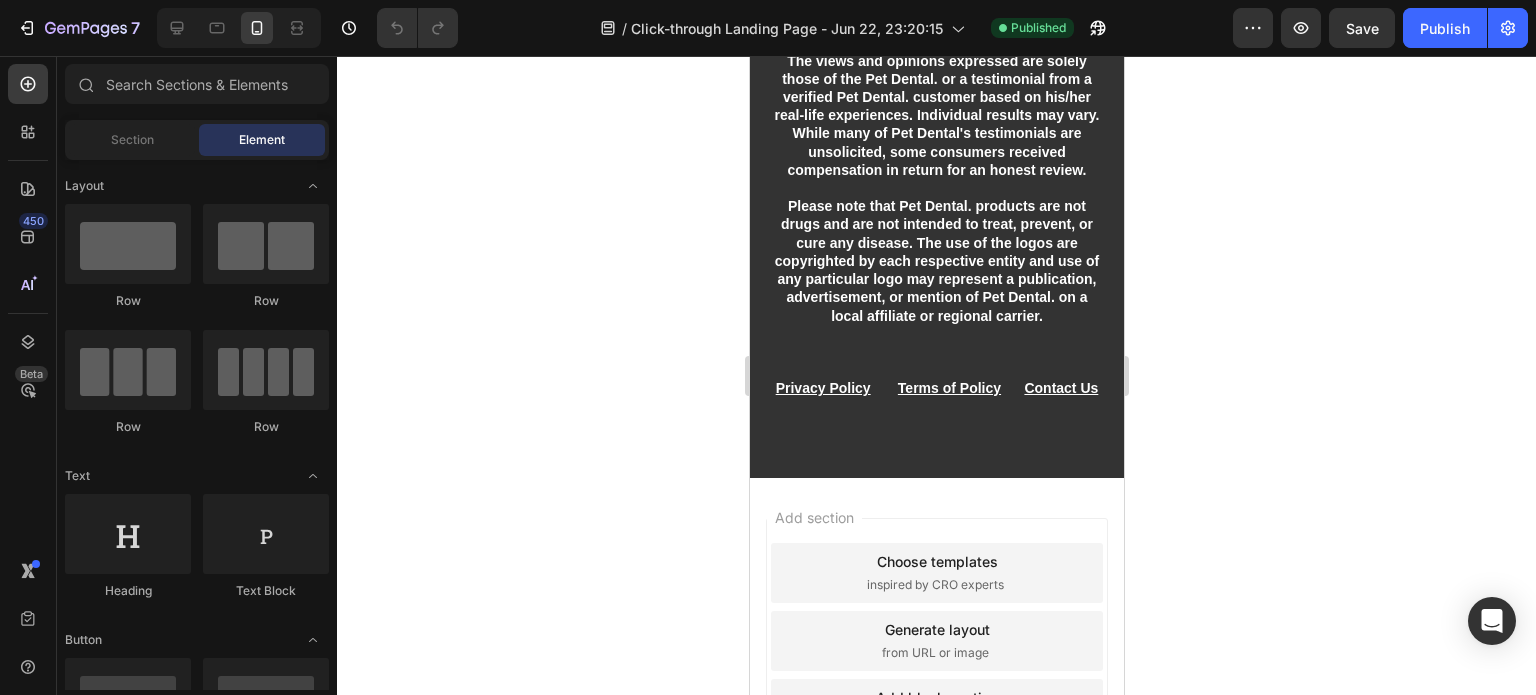 scroll, scrollTop: 6892, scrollLeft: 0, axis: vertical 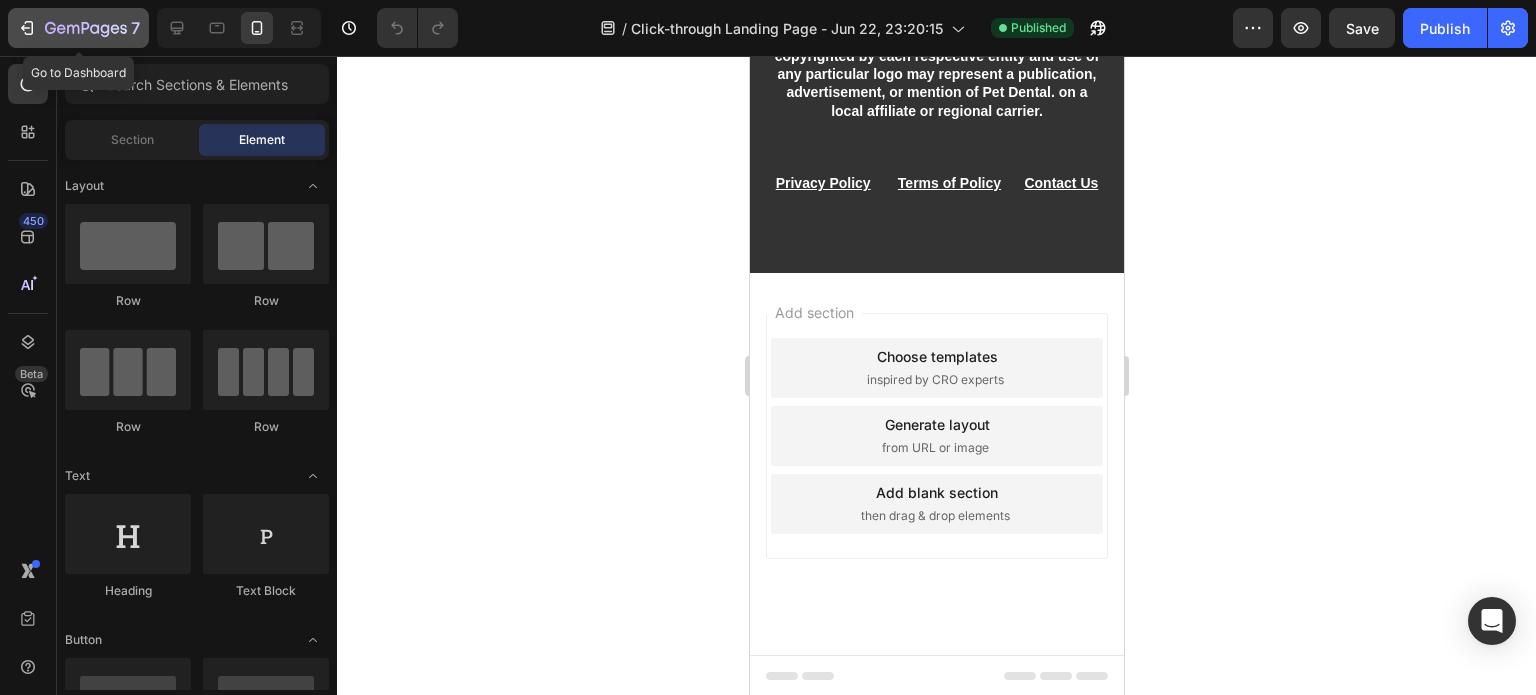 click 